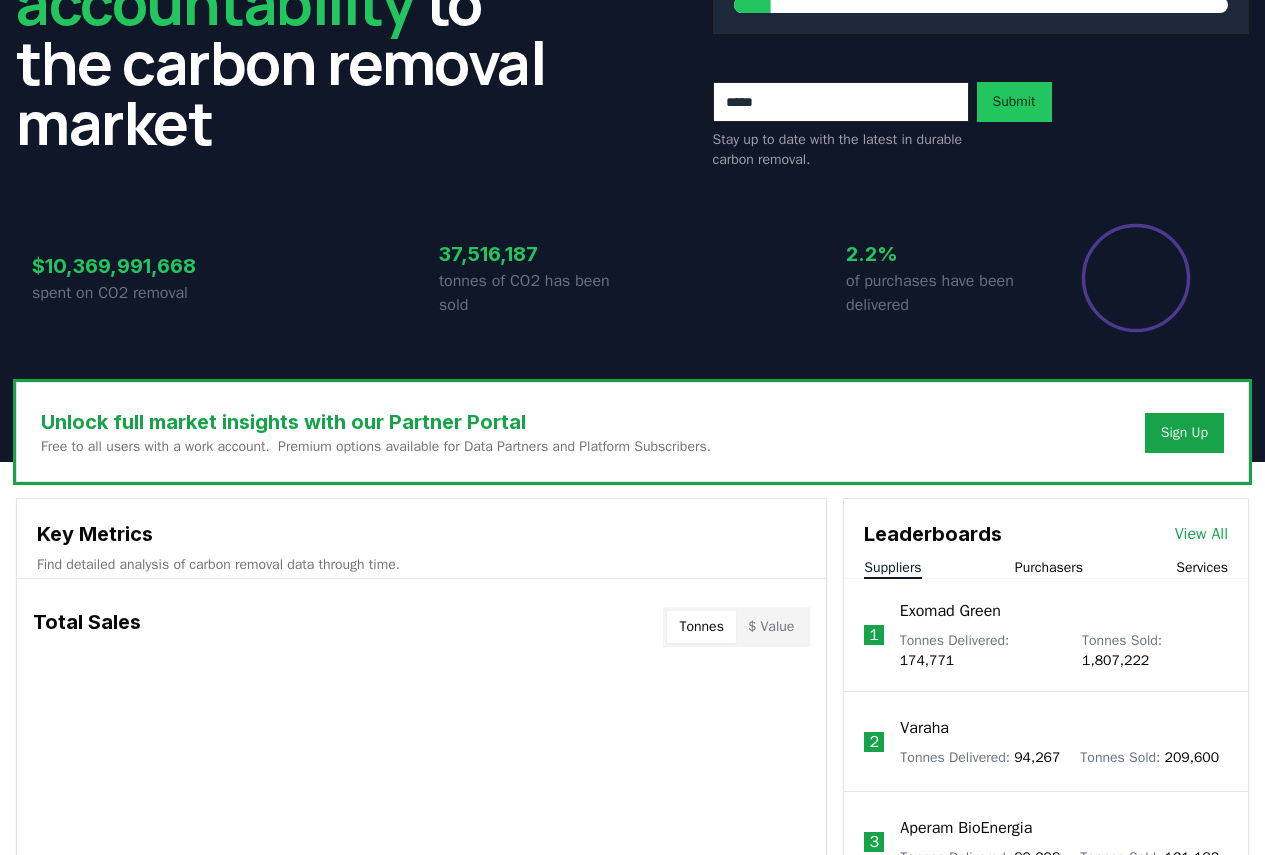 scroll, scrollTop: 0, scrollLeft: 0, axis: both 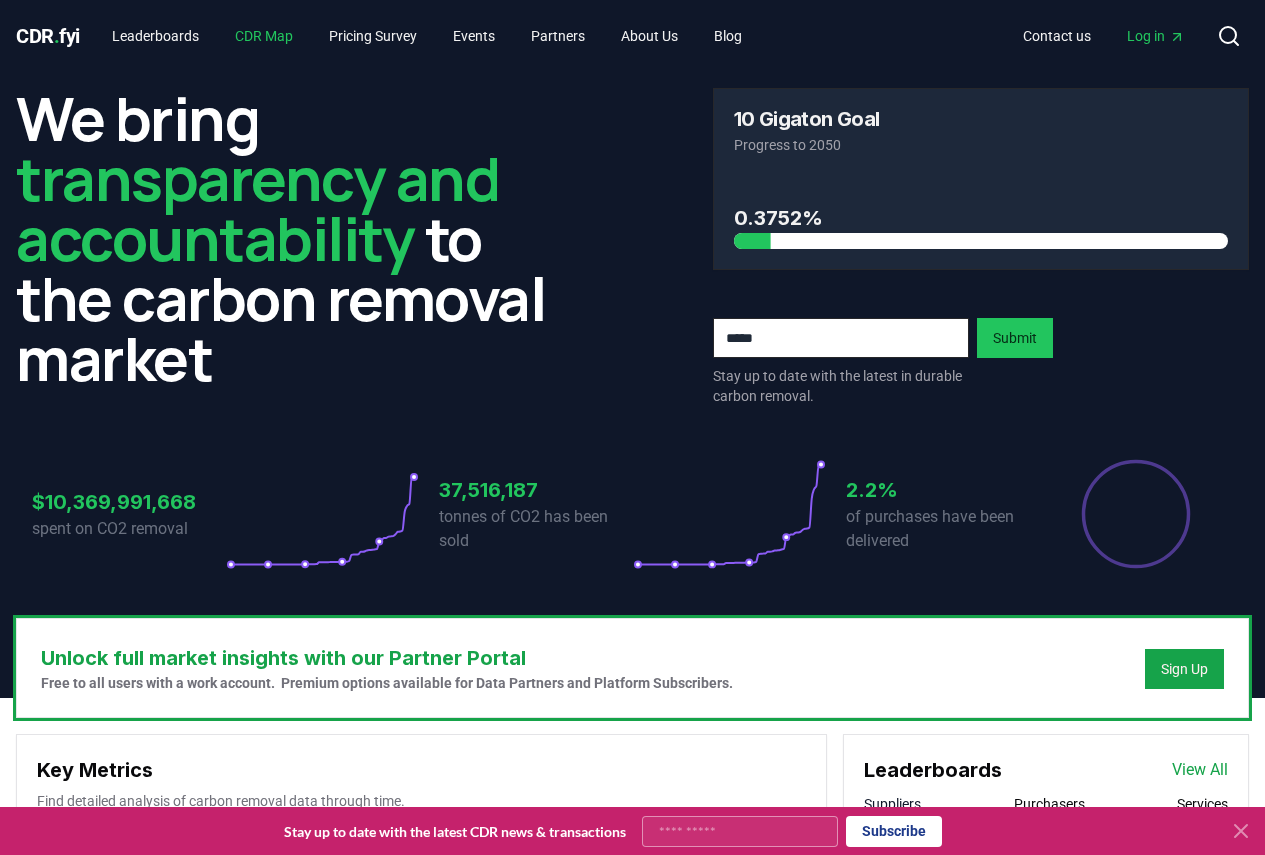click on "CDR Map" at bounding box center [264, 36] 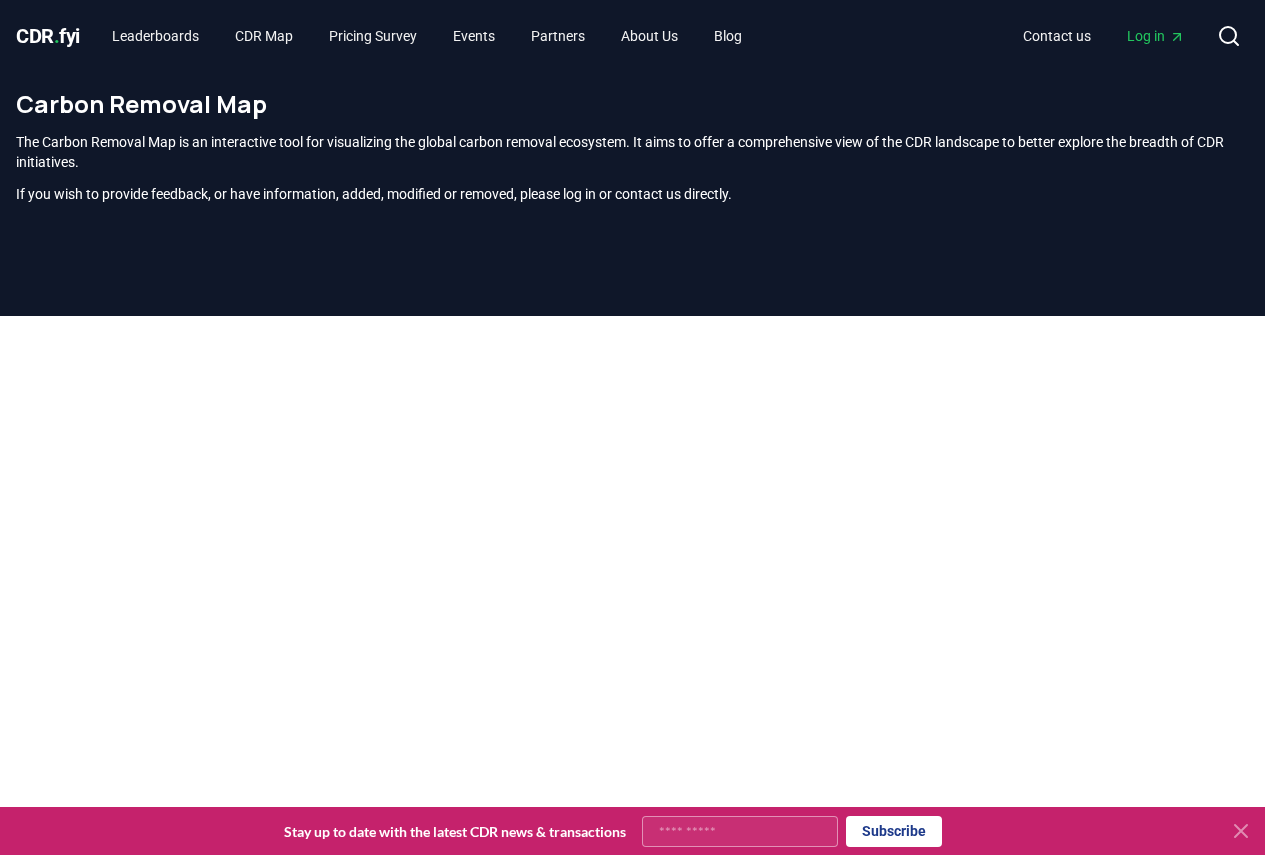 click 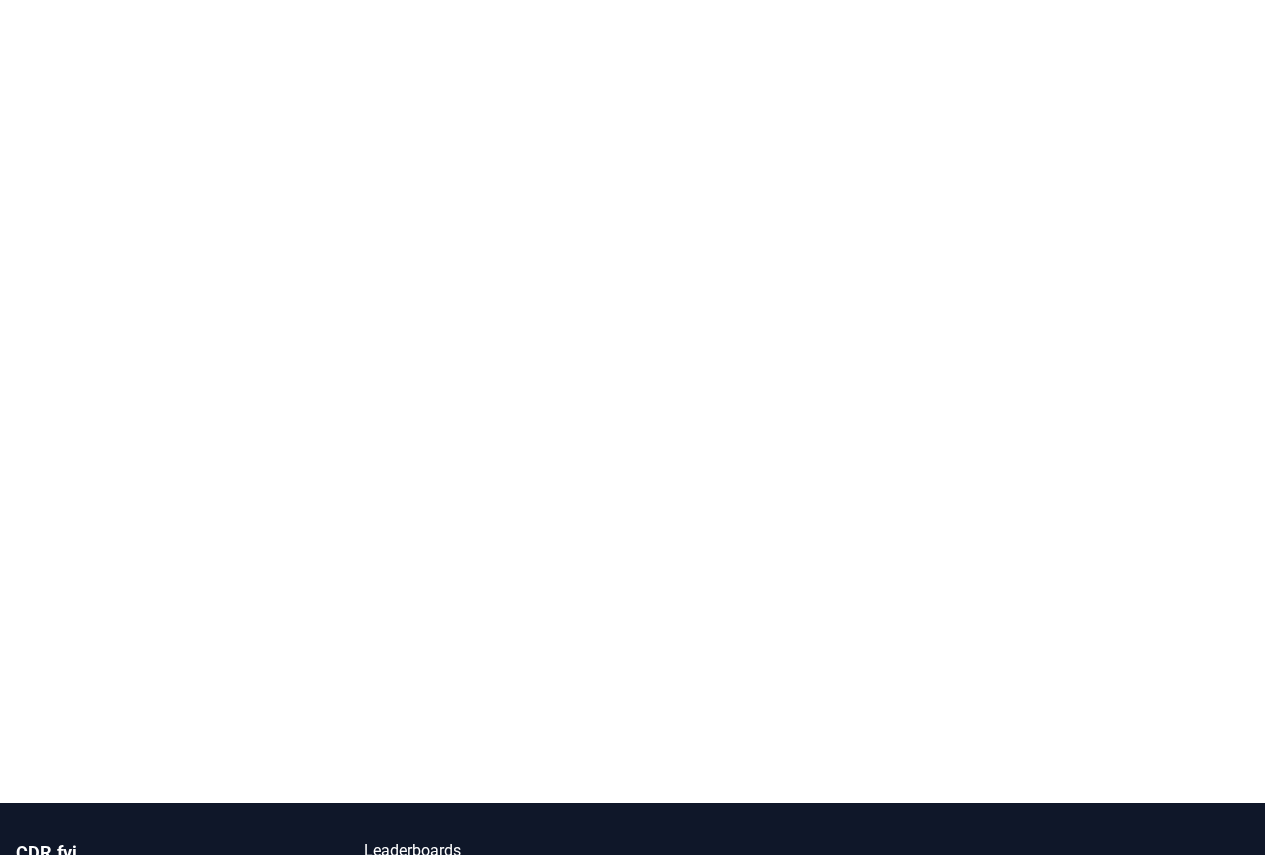 scroll, scrollTop: 0, scrollLeft: 0, axis: both 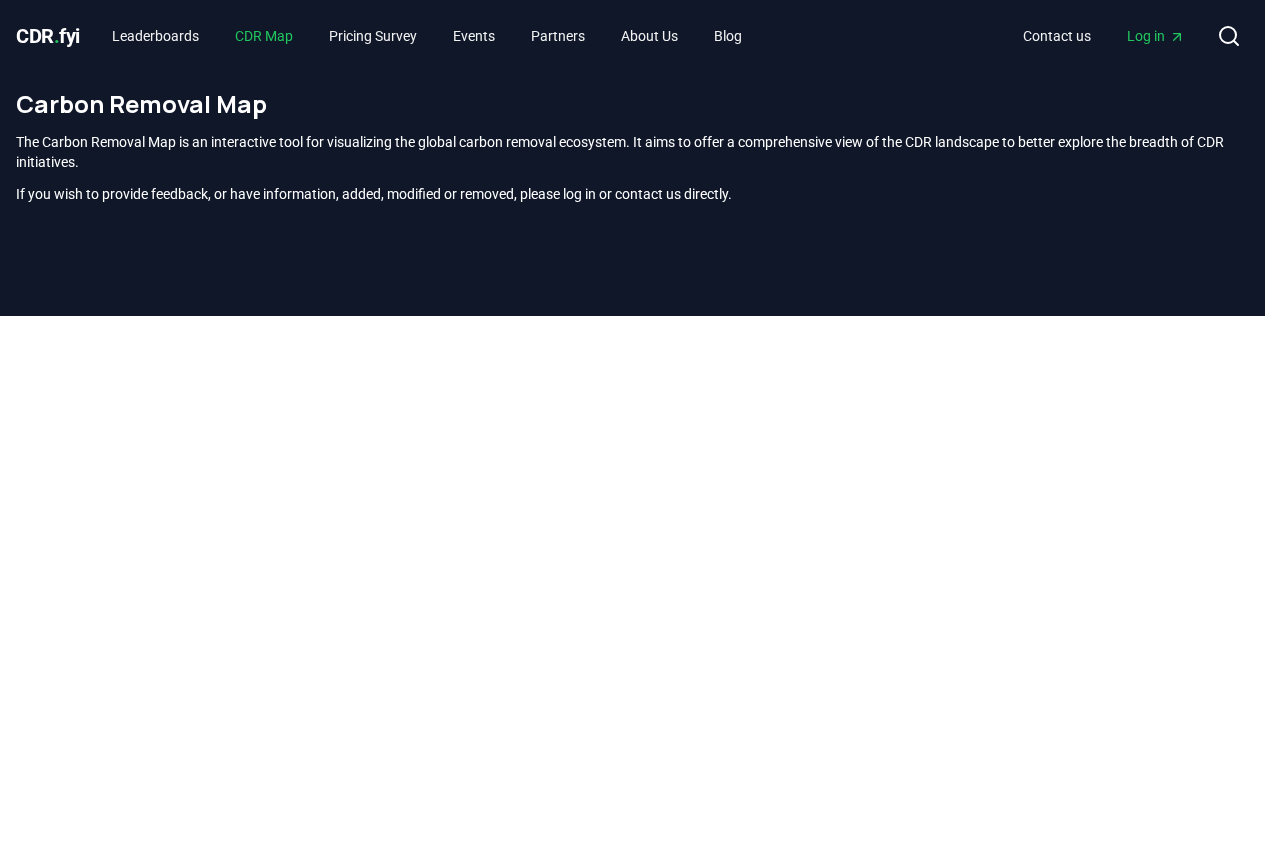click on "CDR Map" at bounding box center [264, 36] 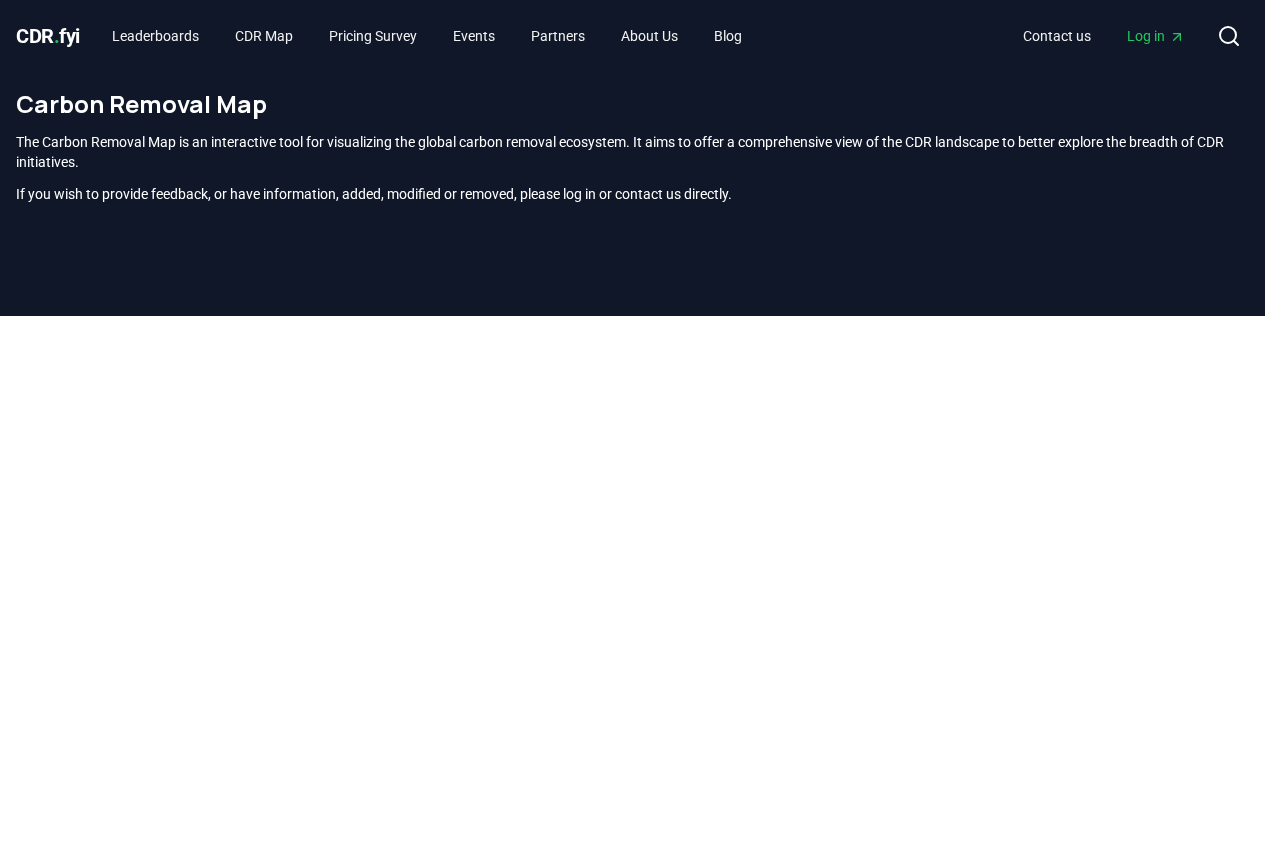 click on "CDR . fyi" at bounding box center (48, 36) 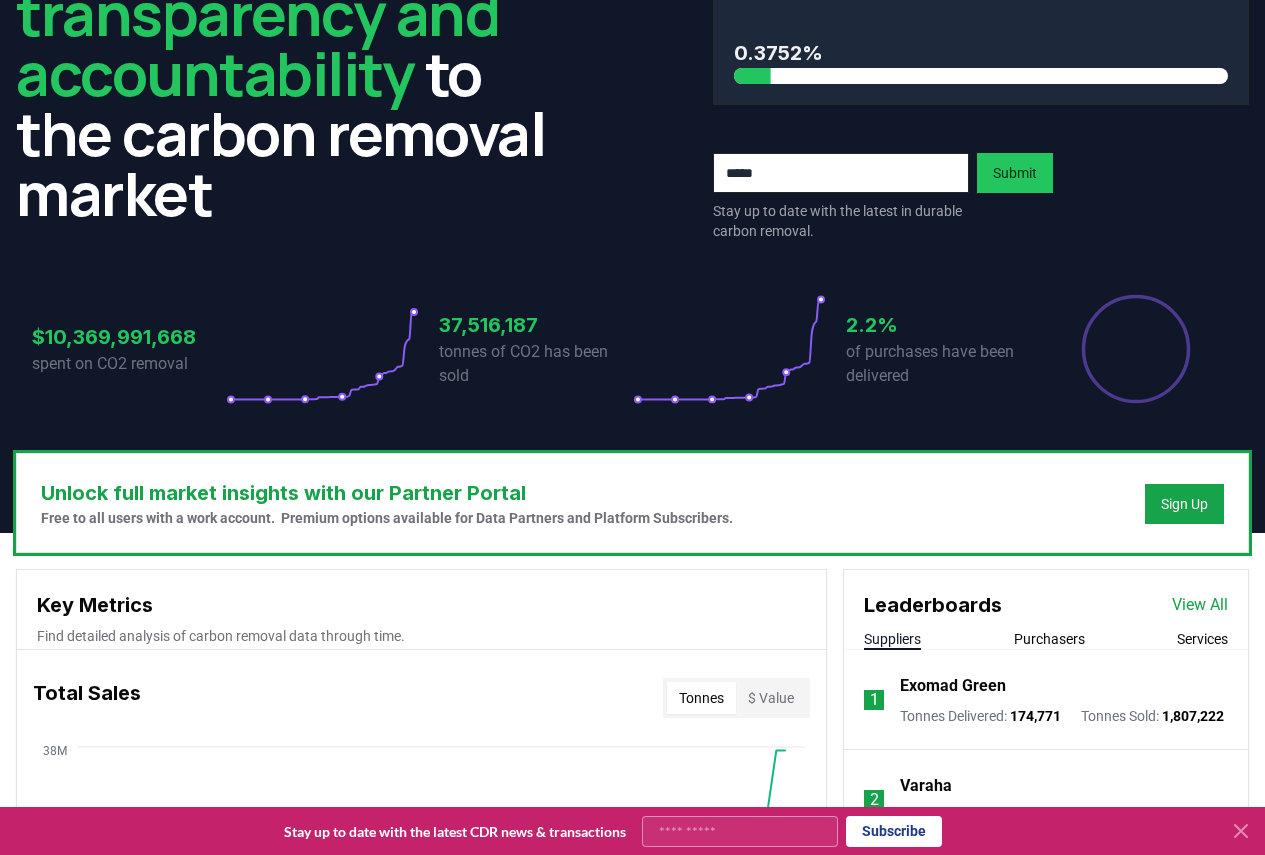 scroll, scrollTop: 0, scrollLeft: 0, axis: both 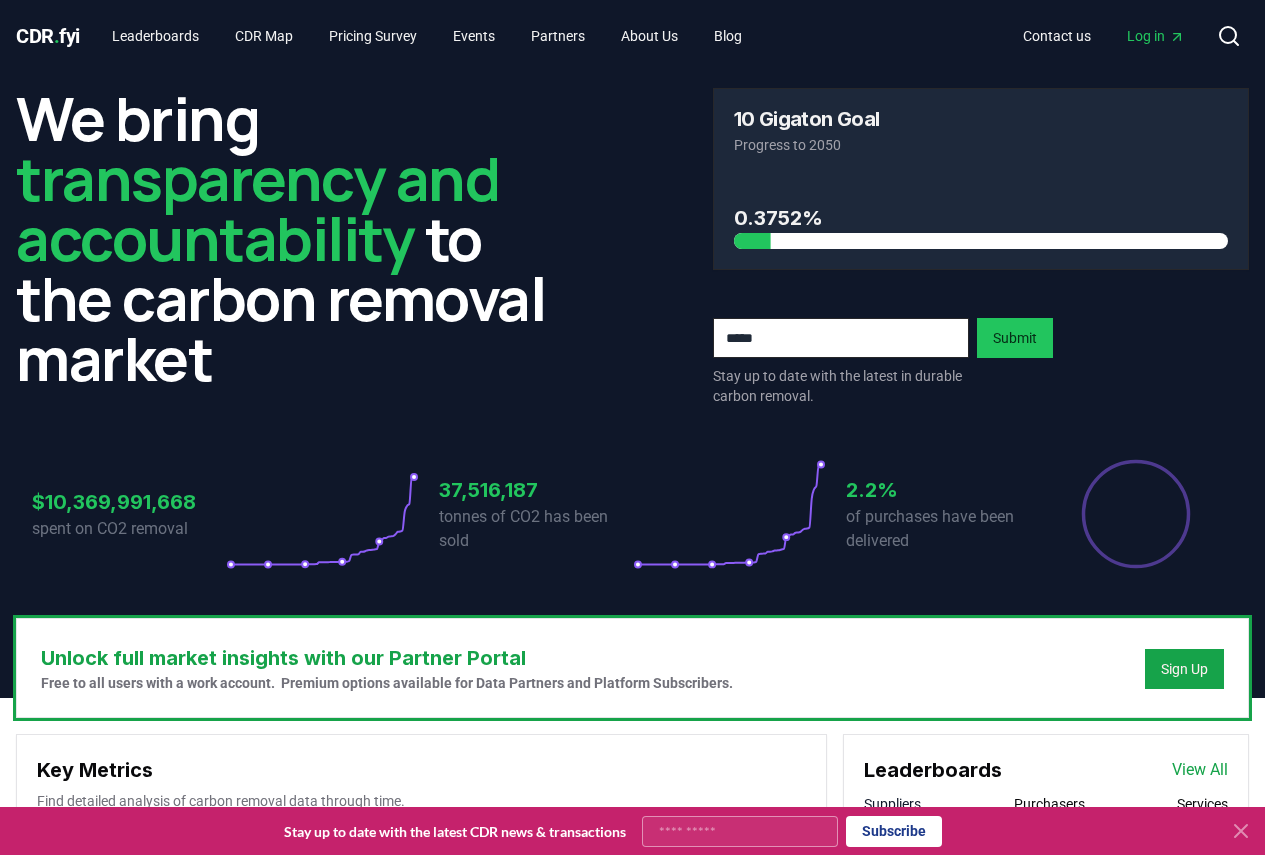 click on "." at bounding box center (57, 36) 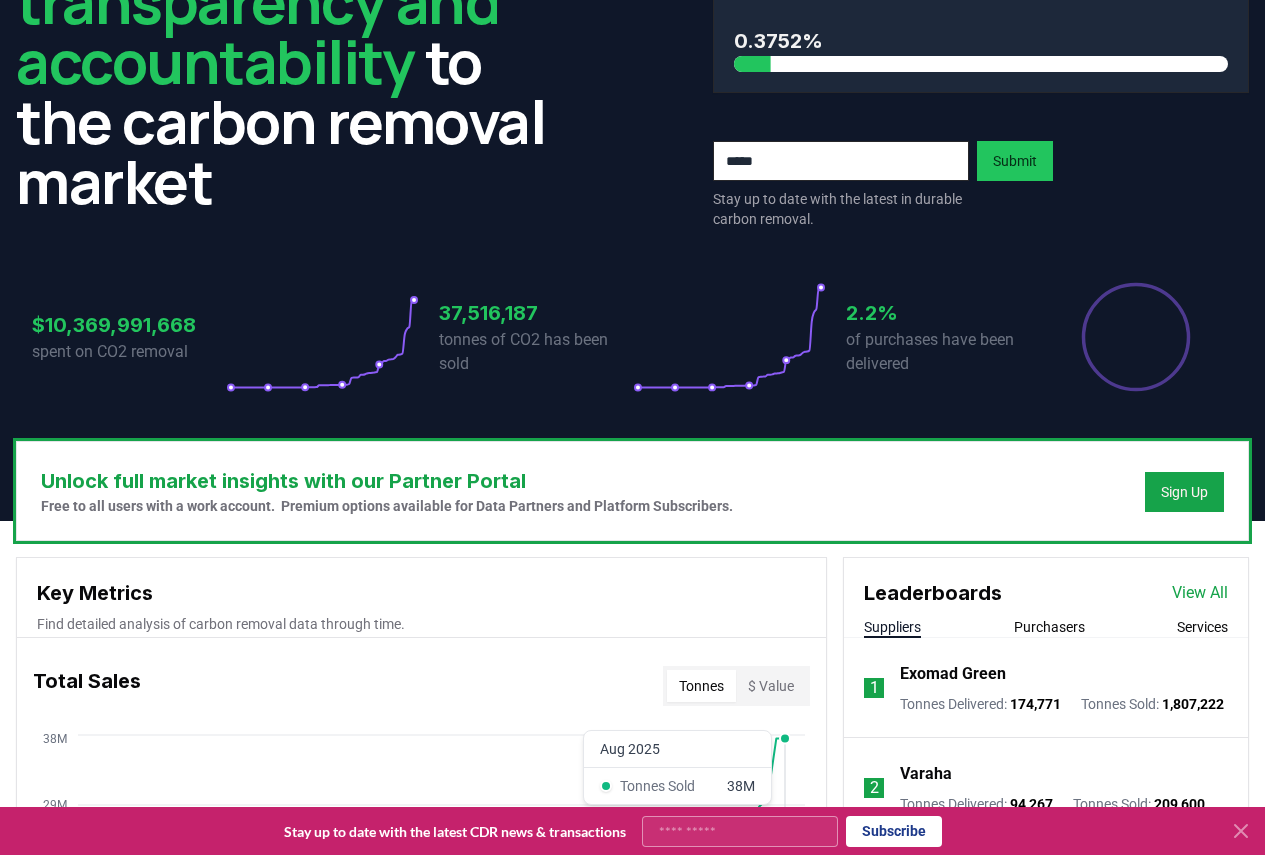scroll, scrollTop: 500, scrollLeft: 0, axis: vertical 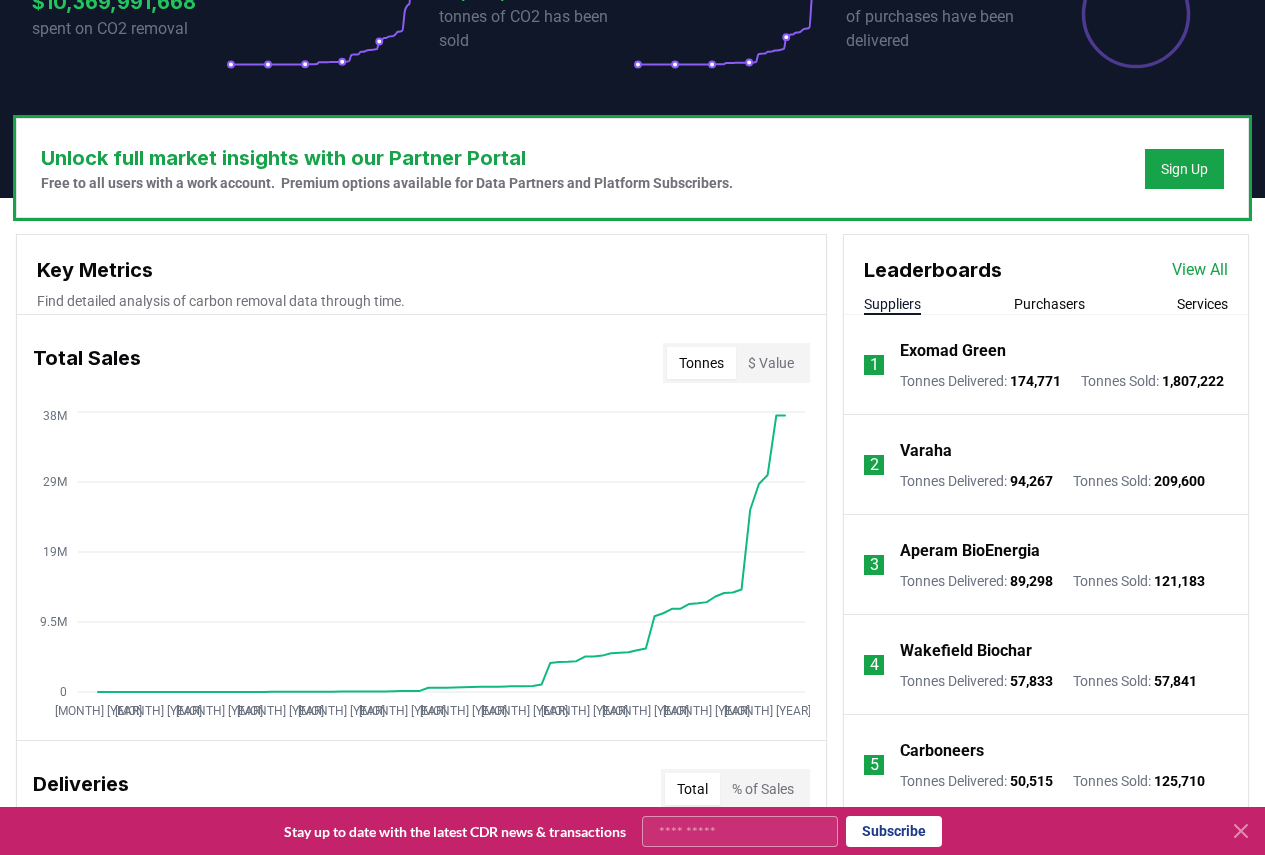 click 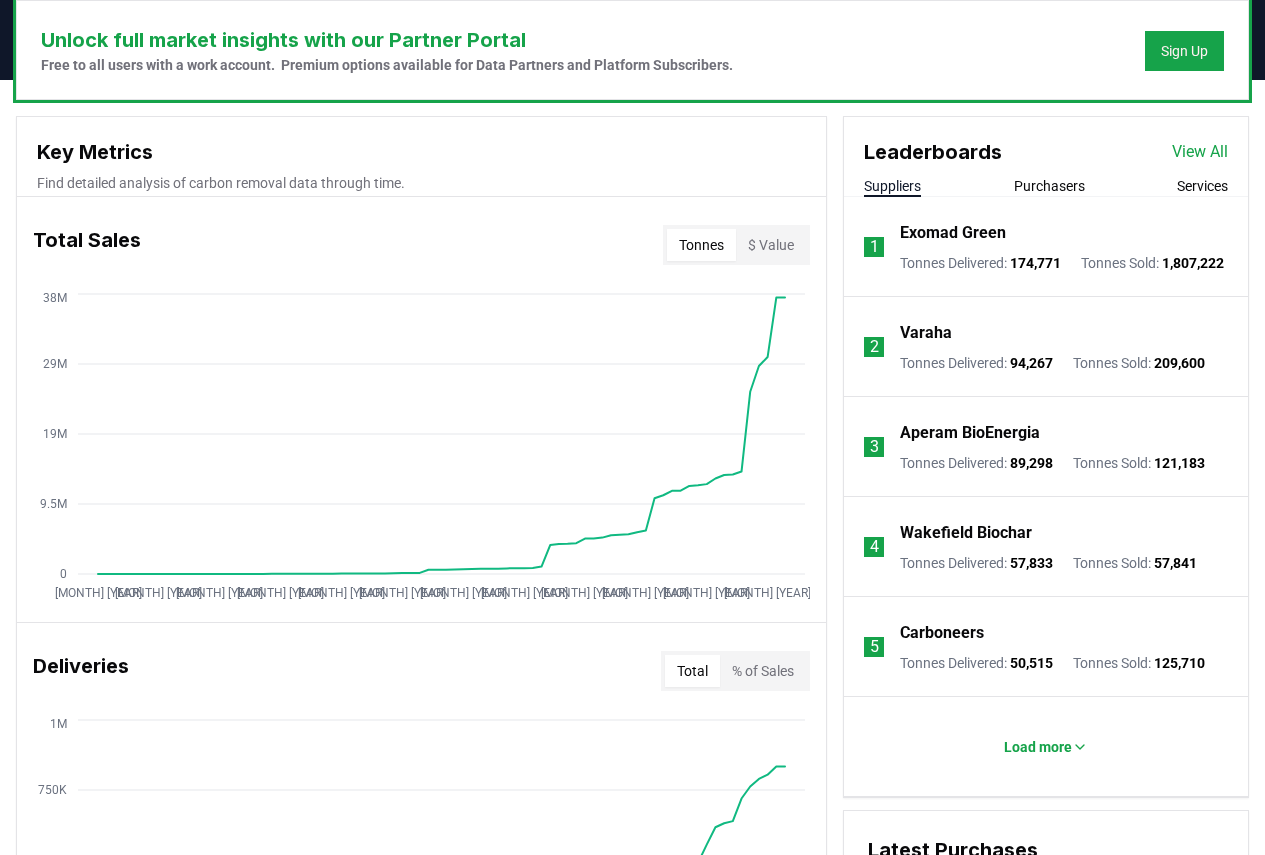 scroll, scrollTop: 600, scrollLeft: 0, axis: vertical 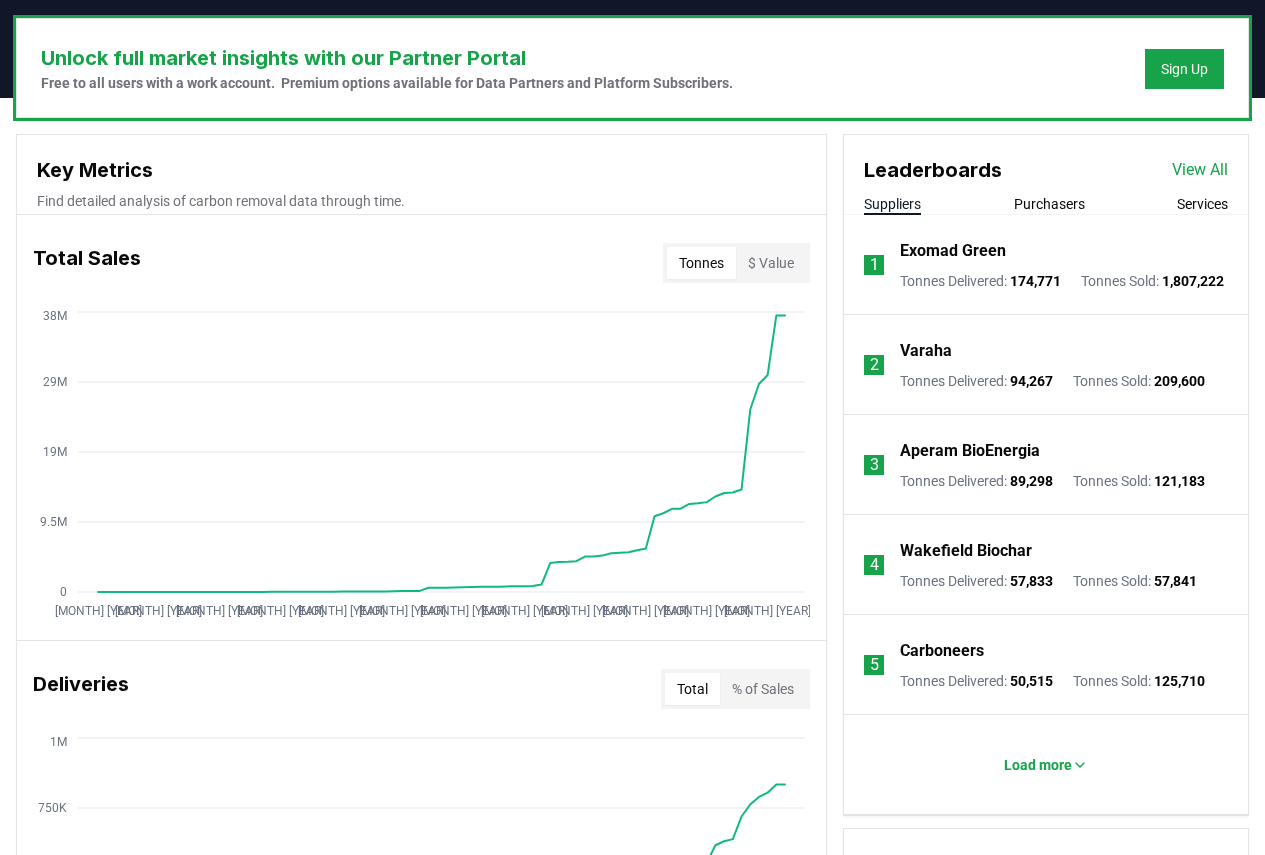 click on "View All" at bounding box center [1200, 170] 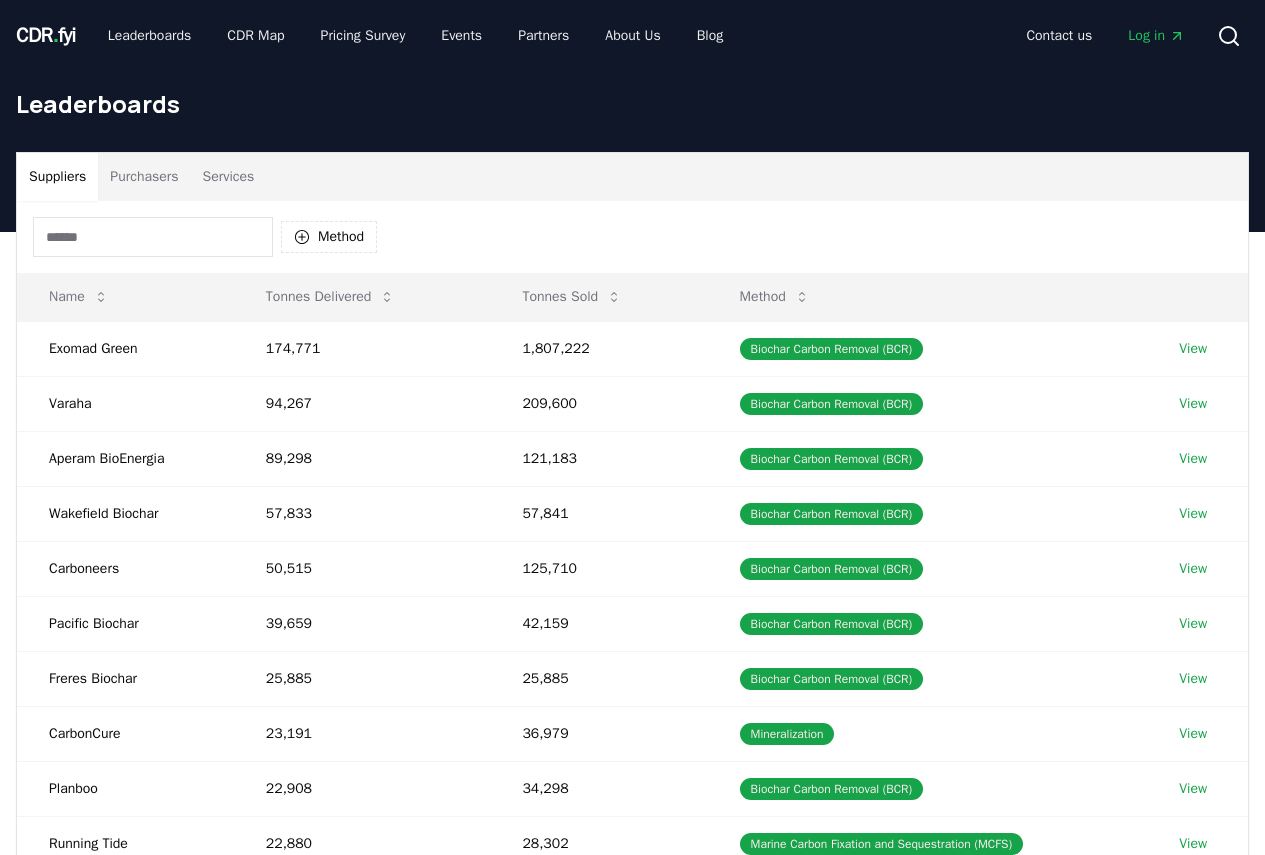 scroll, scrollTop: 0, scrollLeft: 0, axis: both 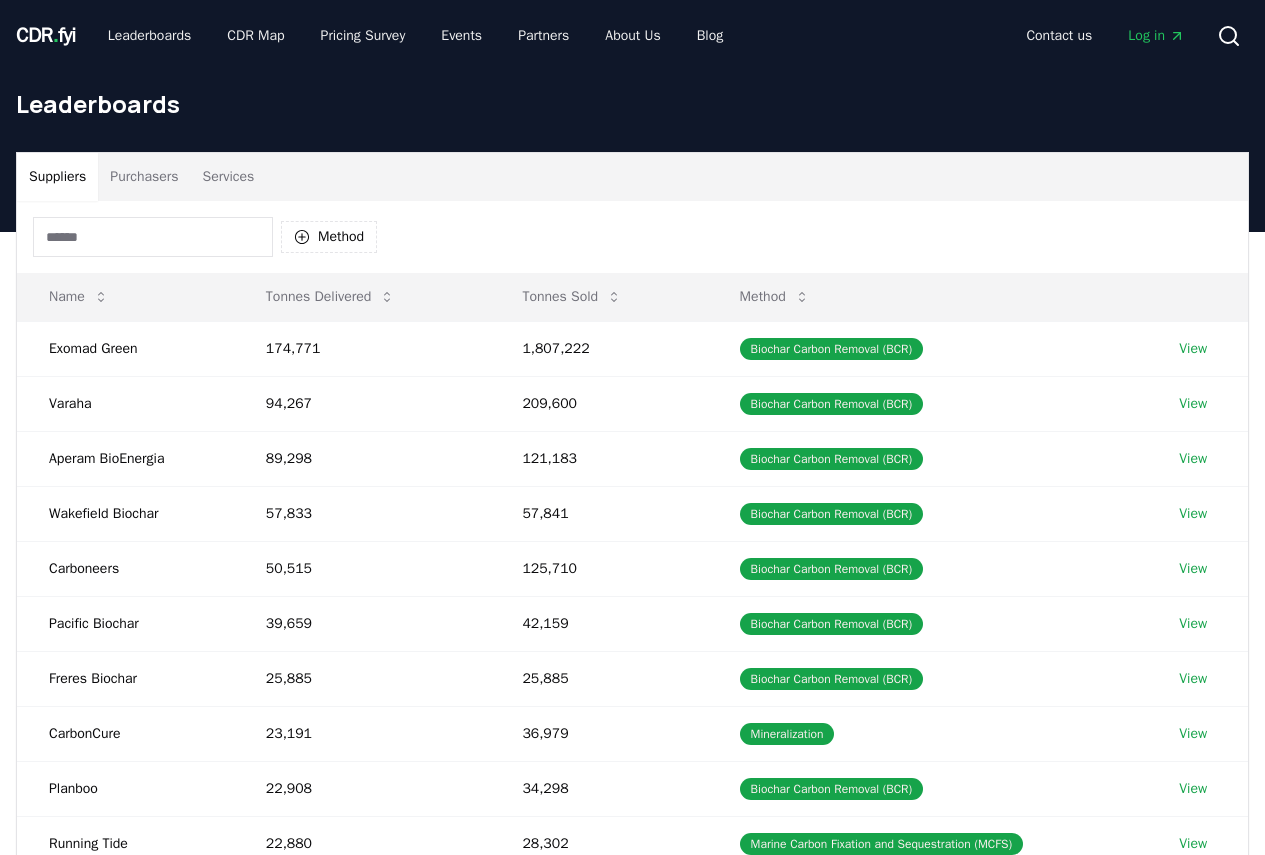 click at bounding box center (153, 237) 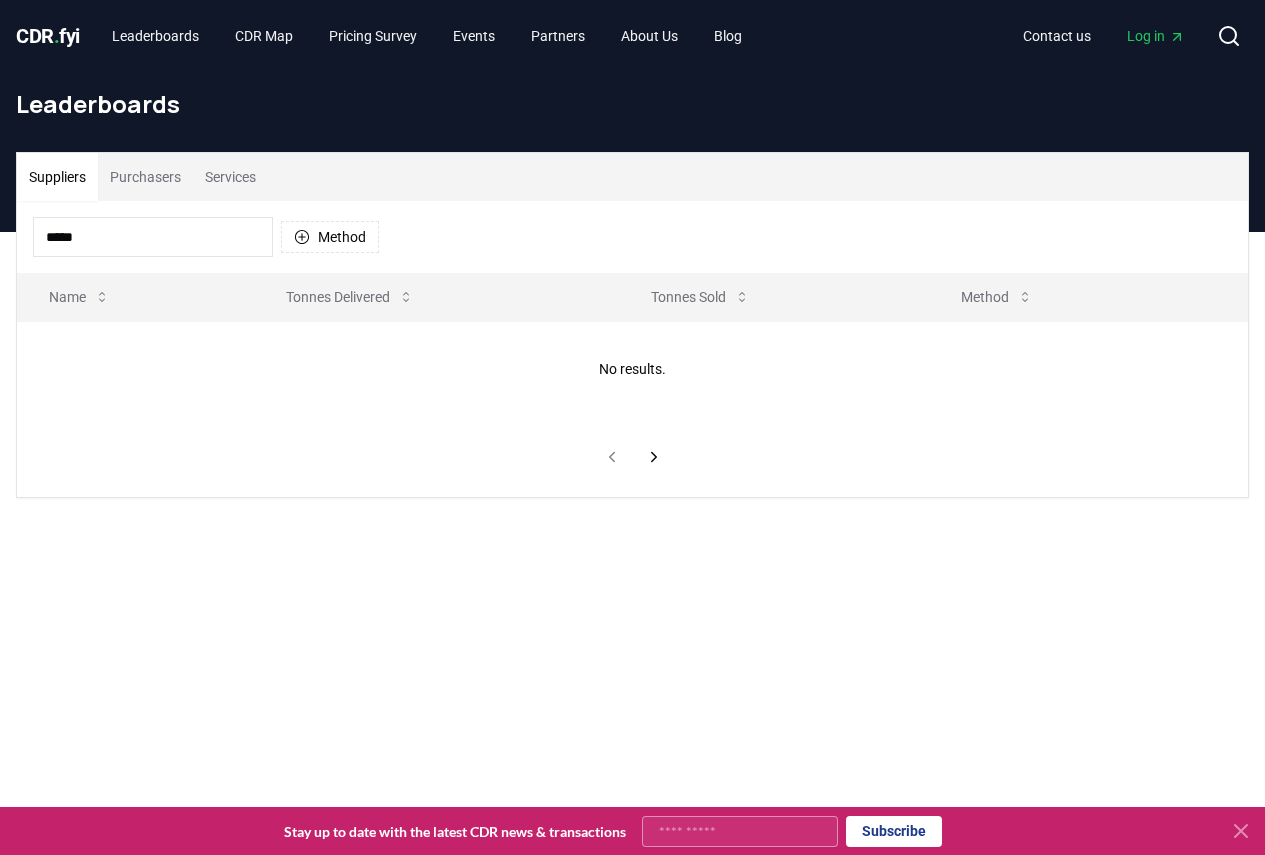 drag, startPoint x: 147, startPoint y: 219, endPoint x: 28, endPoint y: 229, distance: 119.419426 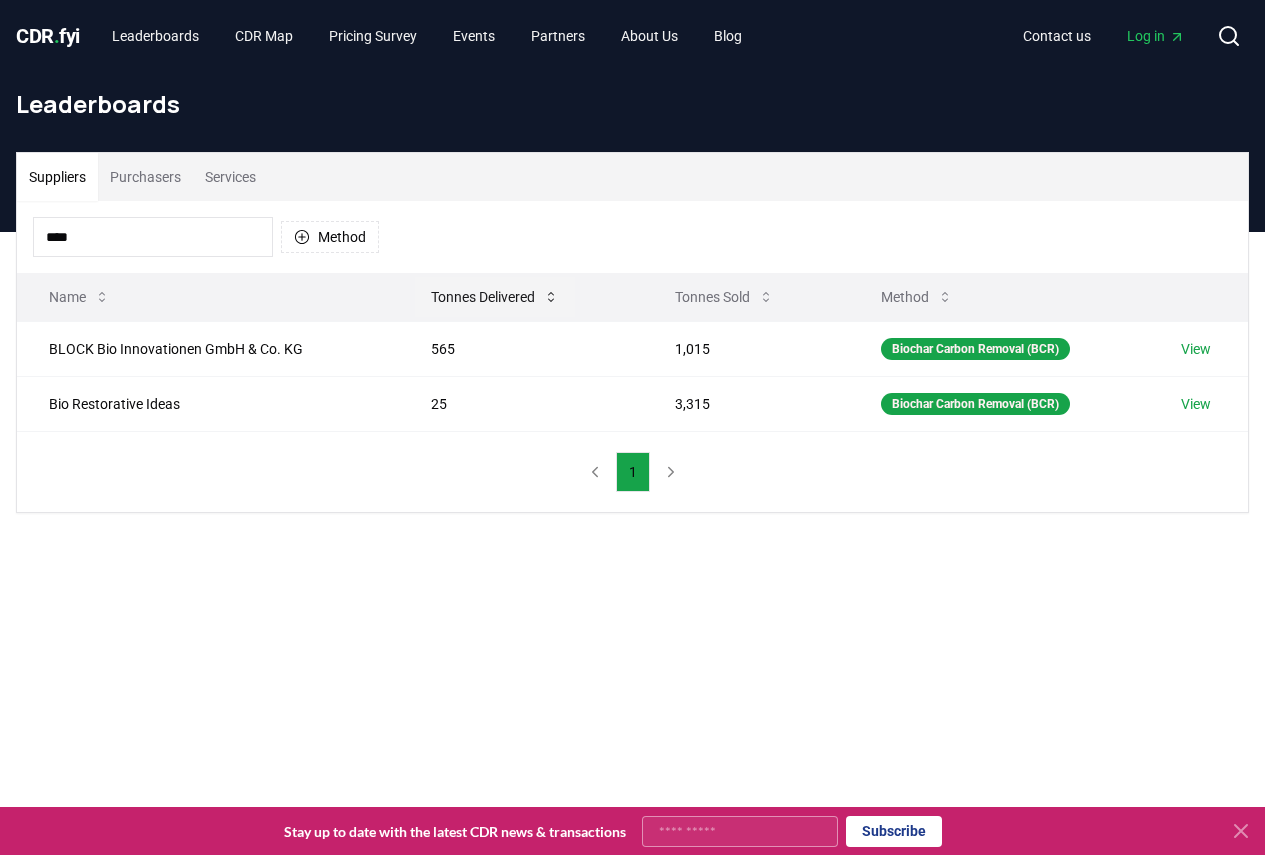type on "***" 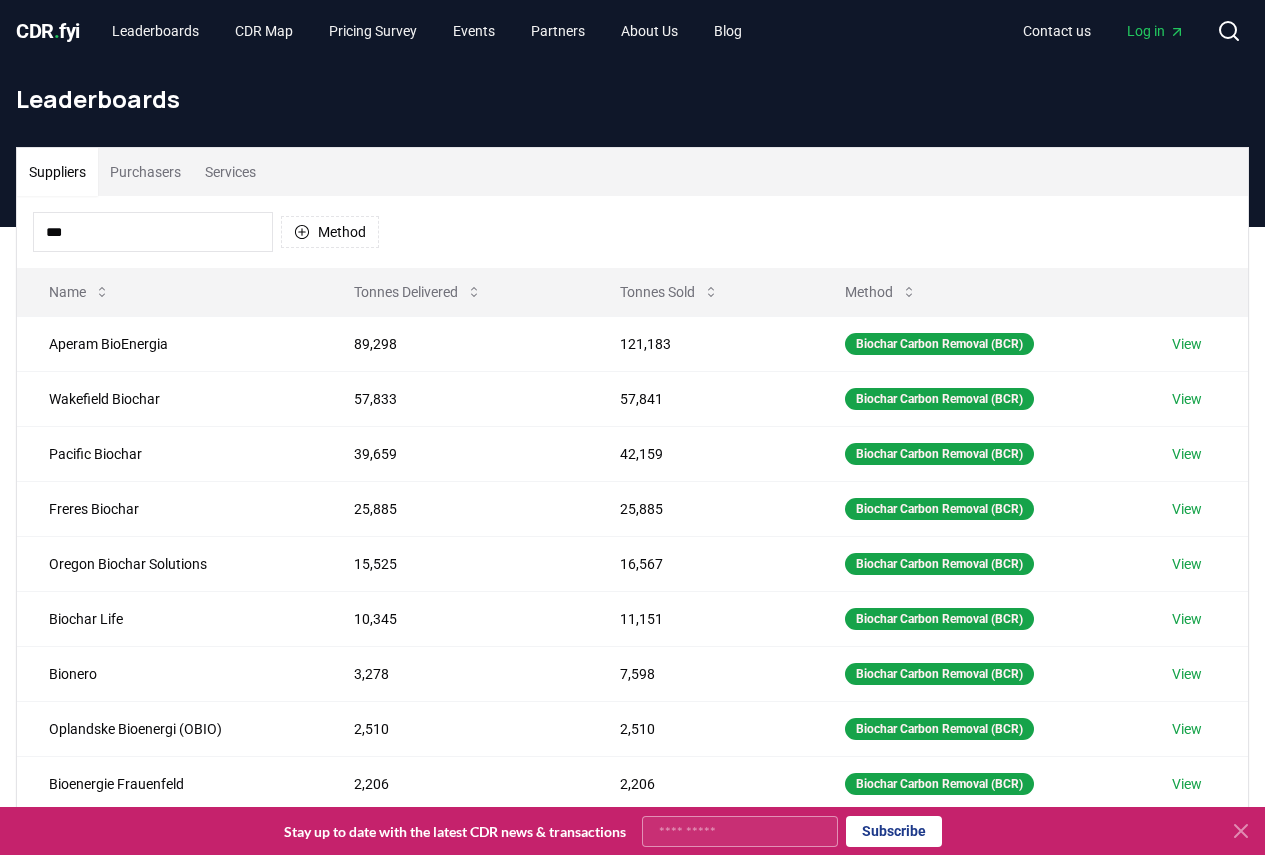scroll, scrollTop: 0, scrollLeft: 0, axis: both 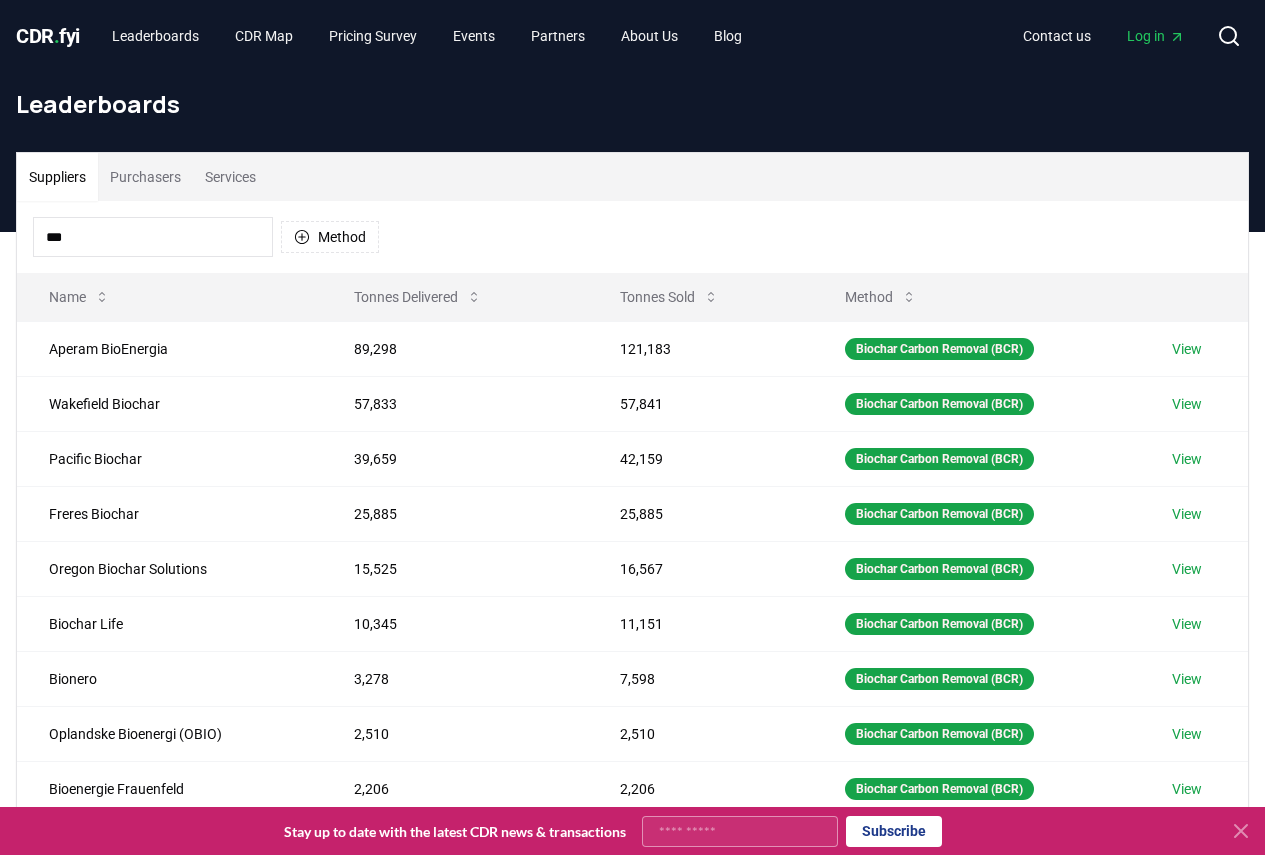 drag, startPoint x: 152, startPoint y: 247, endPoint x: -126, endPoint y: 260, distance: 278.3038 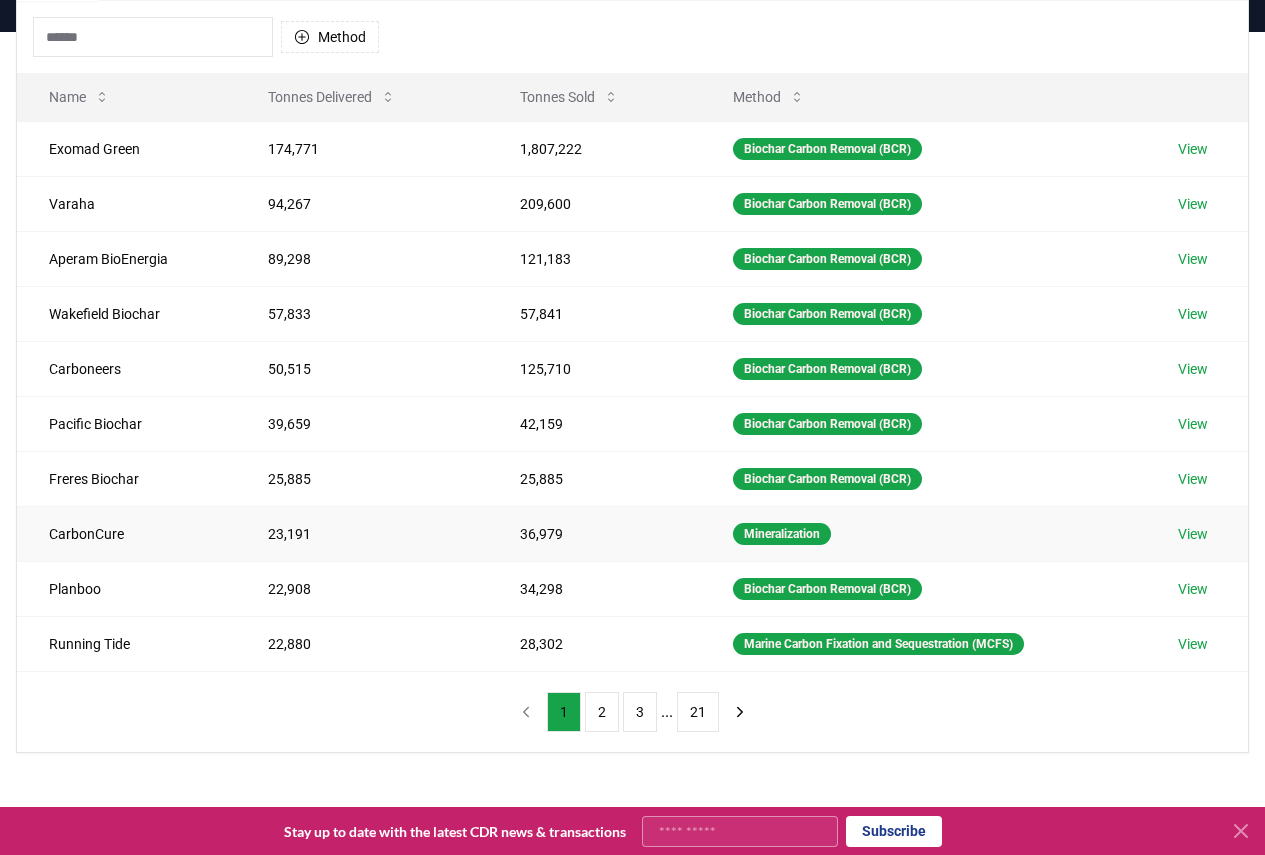 scroll, scrollTop: 400, scrollLeft: 0, axis: vertical 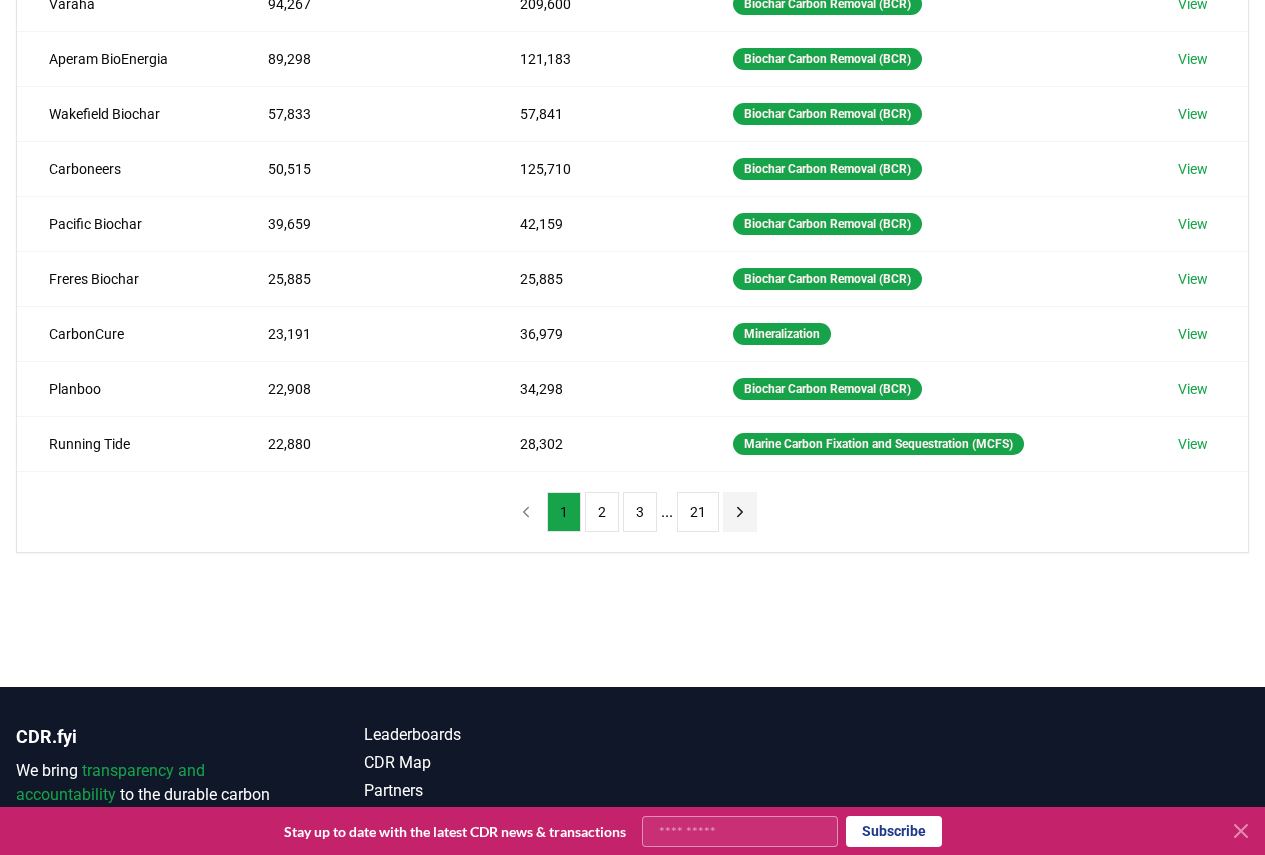click 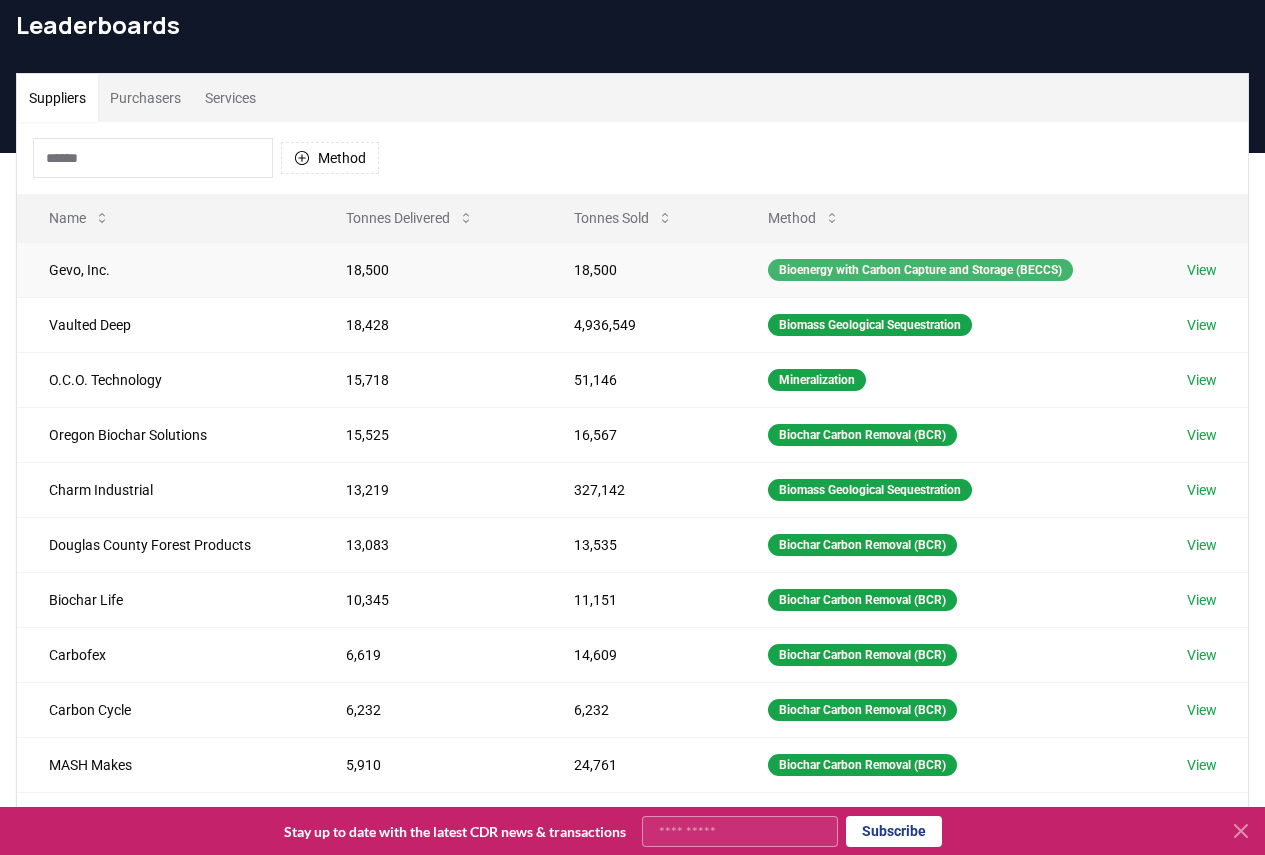 scroll, scrollTop: 0, scrollLeft: 0, axis: both 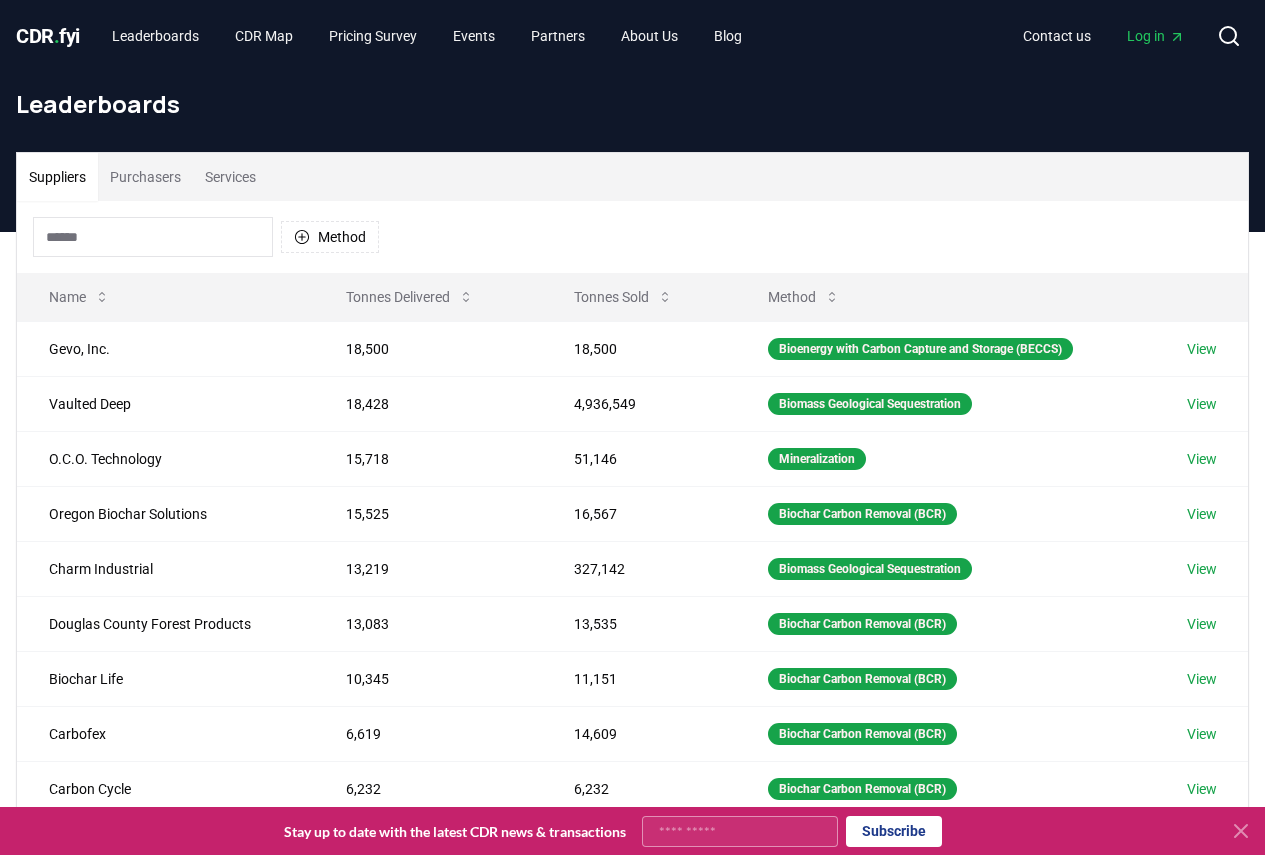 click at bounding box center [153, 237] 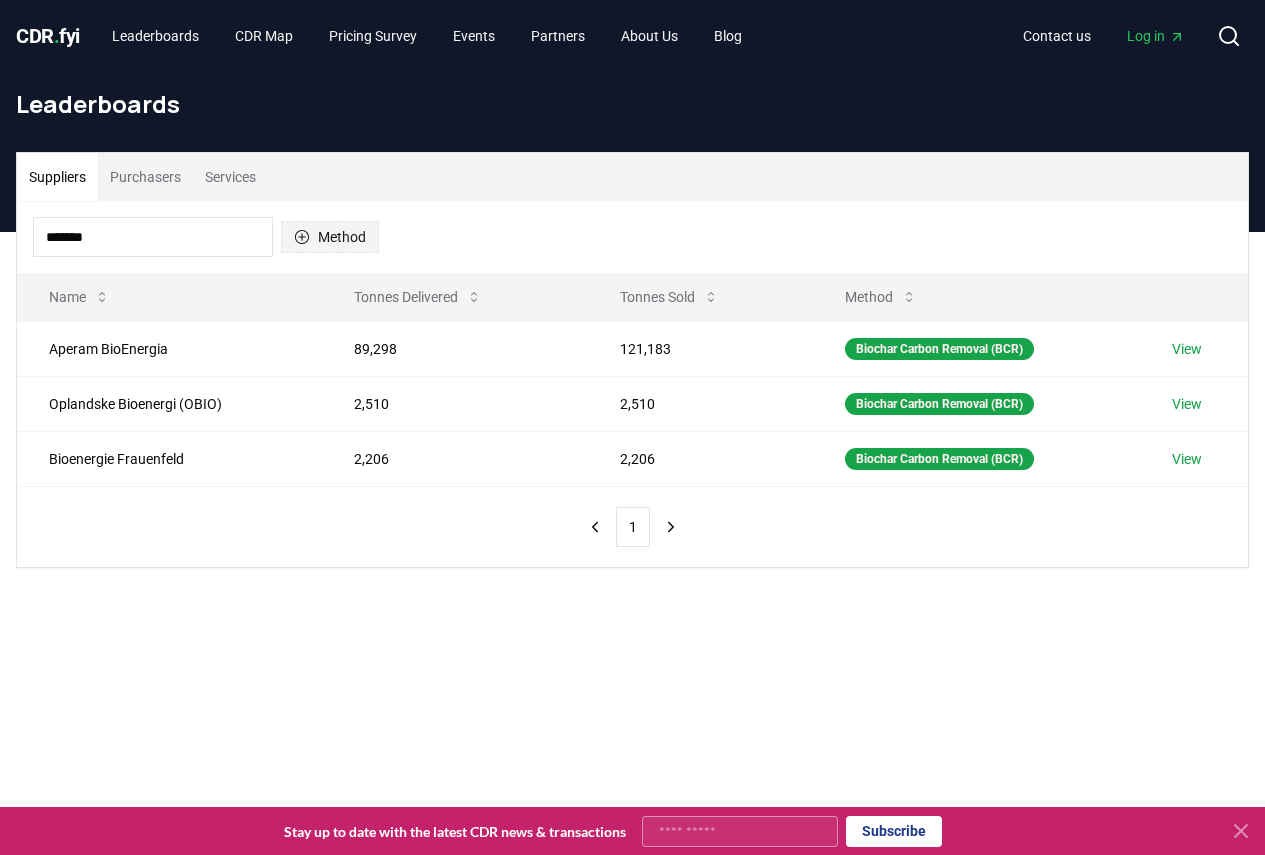 type on "*******" 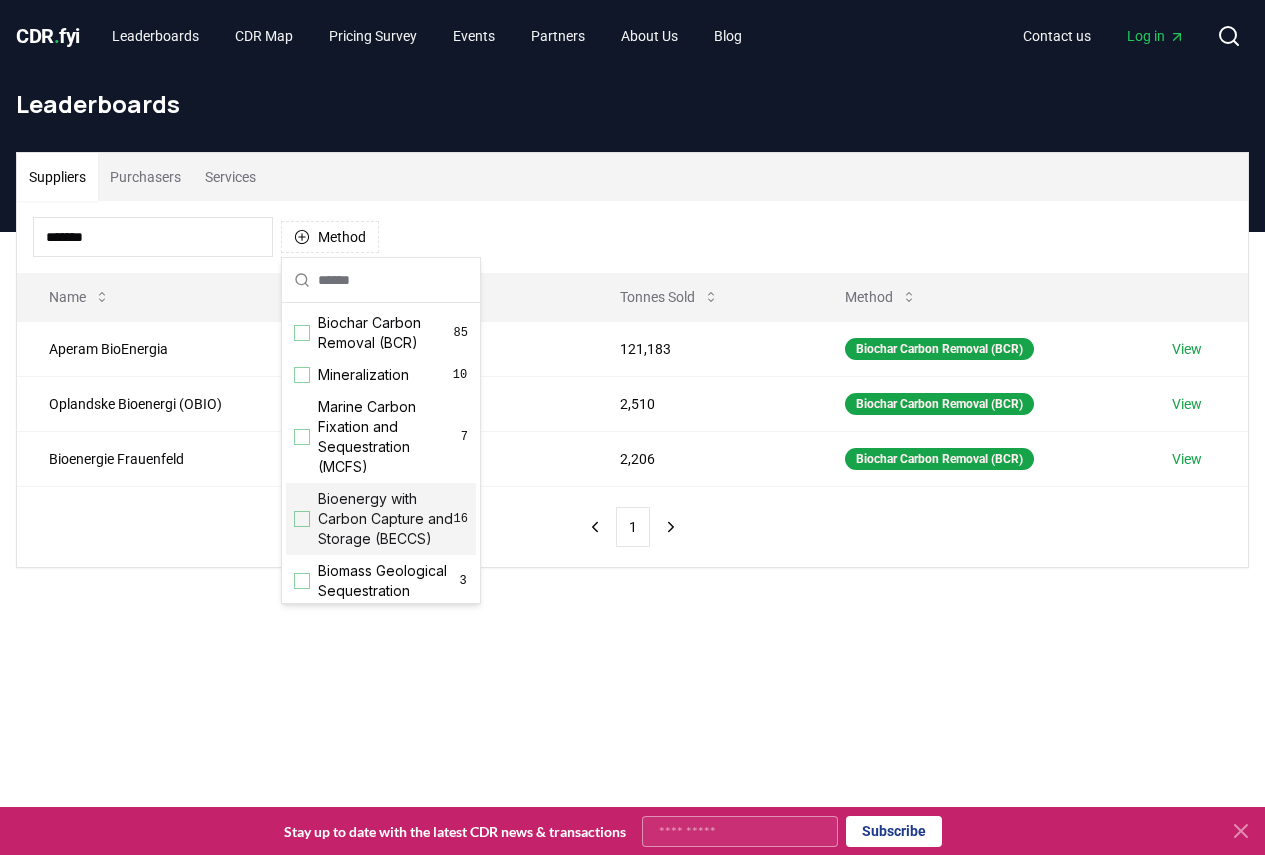 click on "Bioenergy with Carbon Capture and Storage (BECCS)" at bounding box center (386, 519) 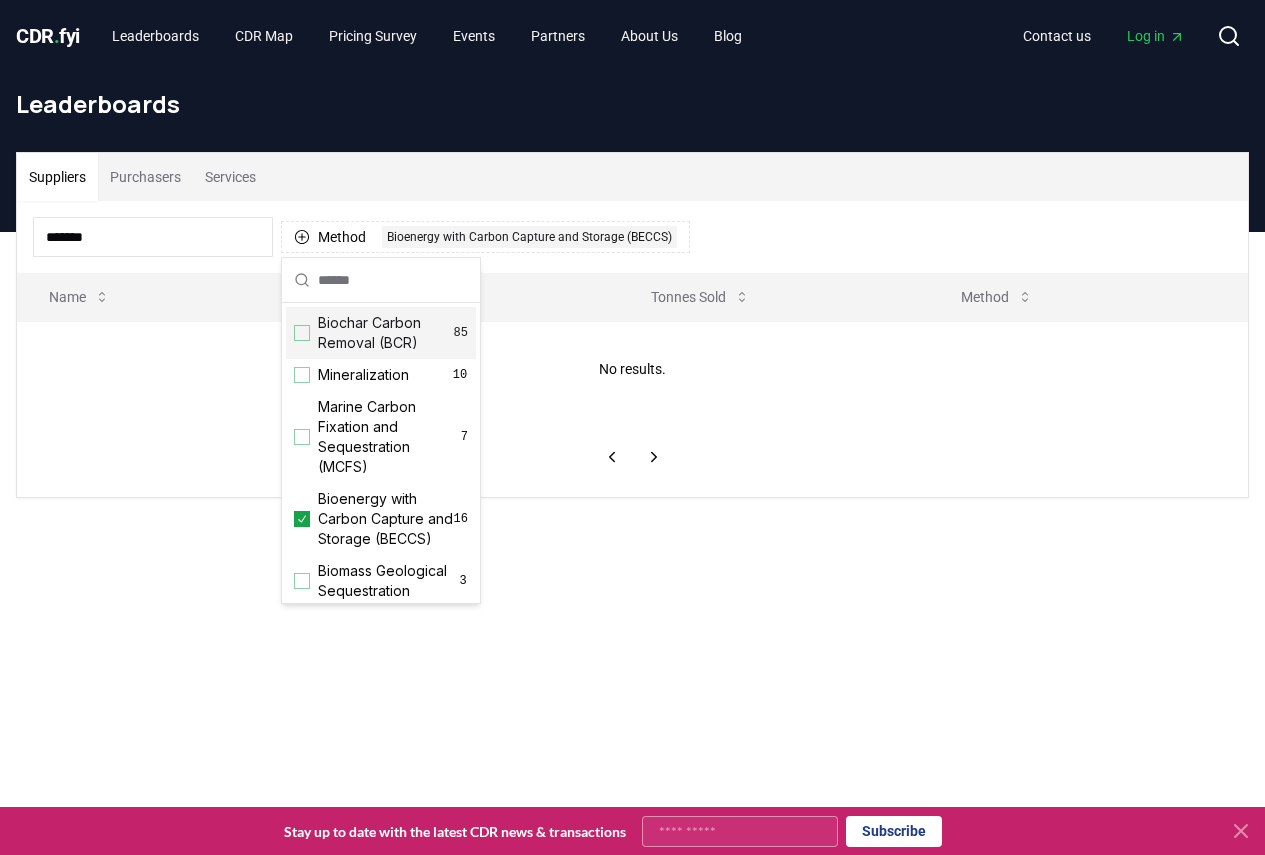 click on "*******" at bounding box center [153, 237] 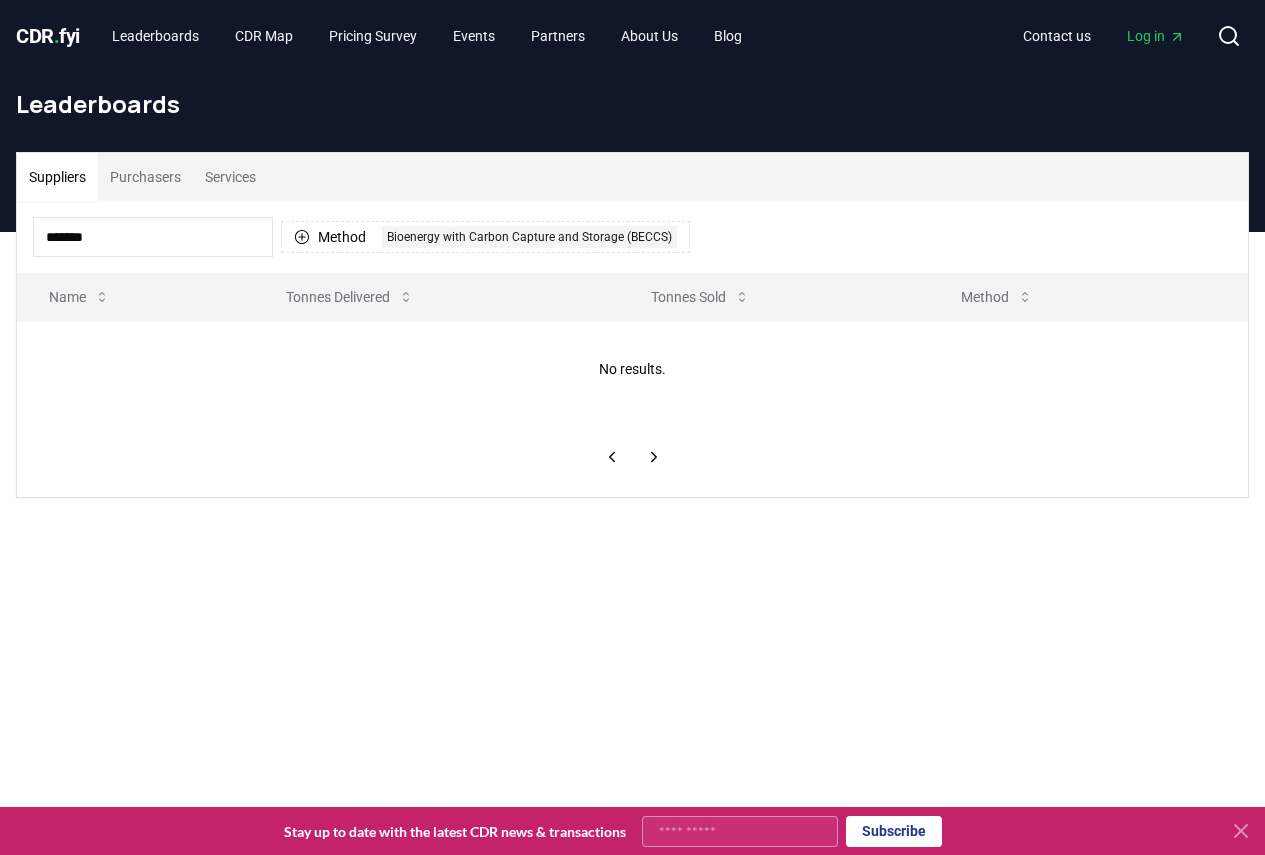drag, startPoint x: 189, startPoint y: 236, endPoint x: -203, endPoint y: 212, distance: 392.734 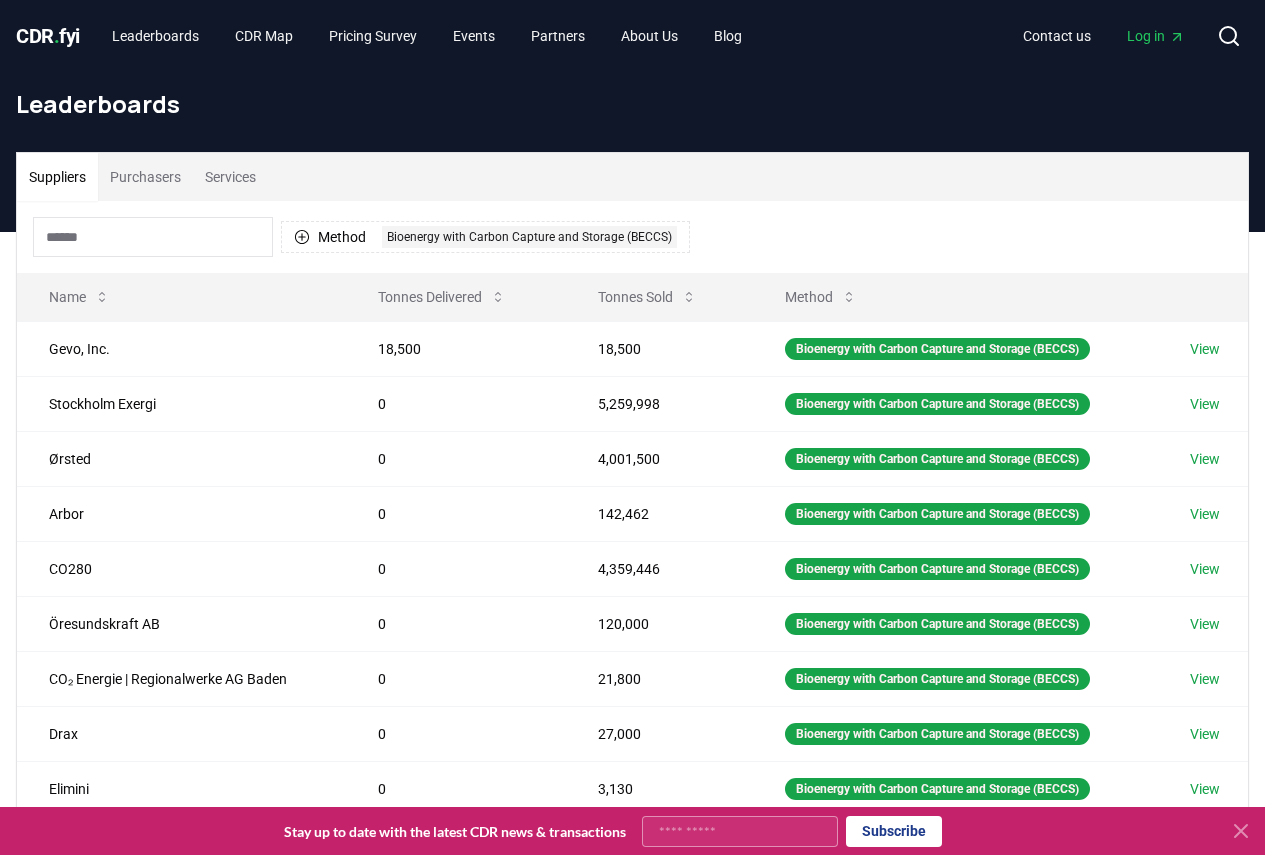 type 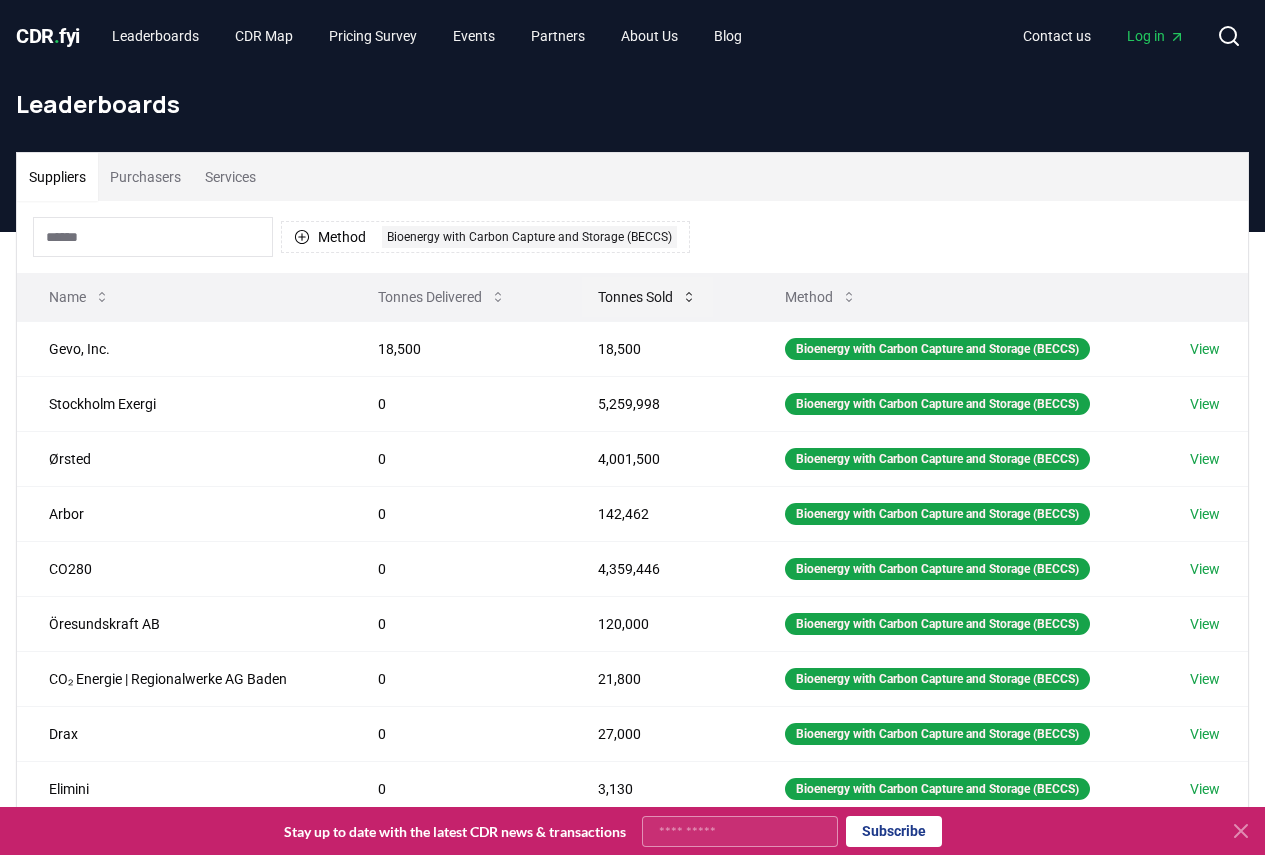 click 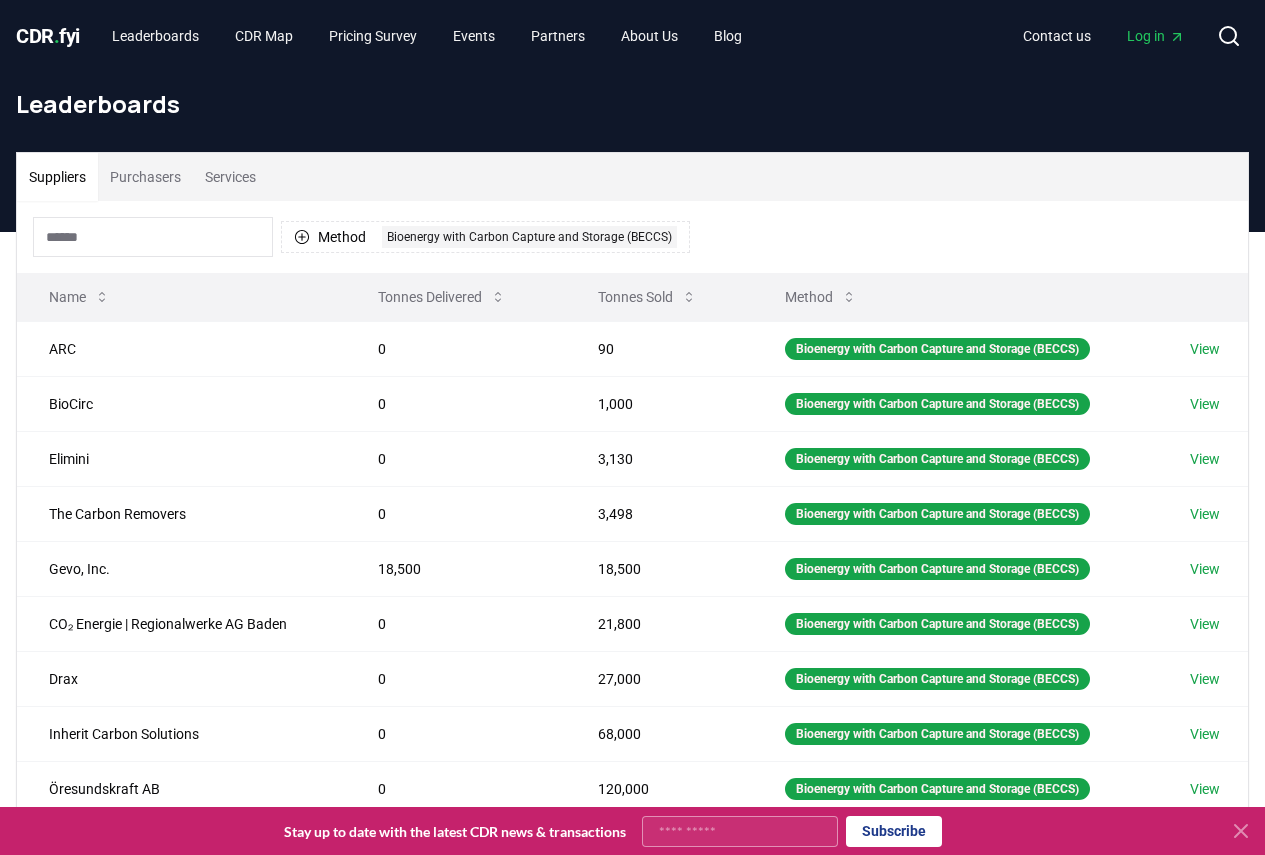 click 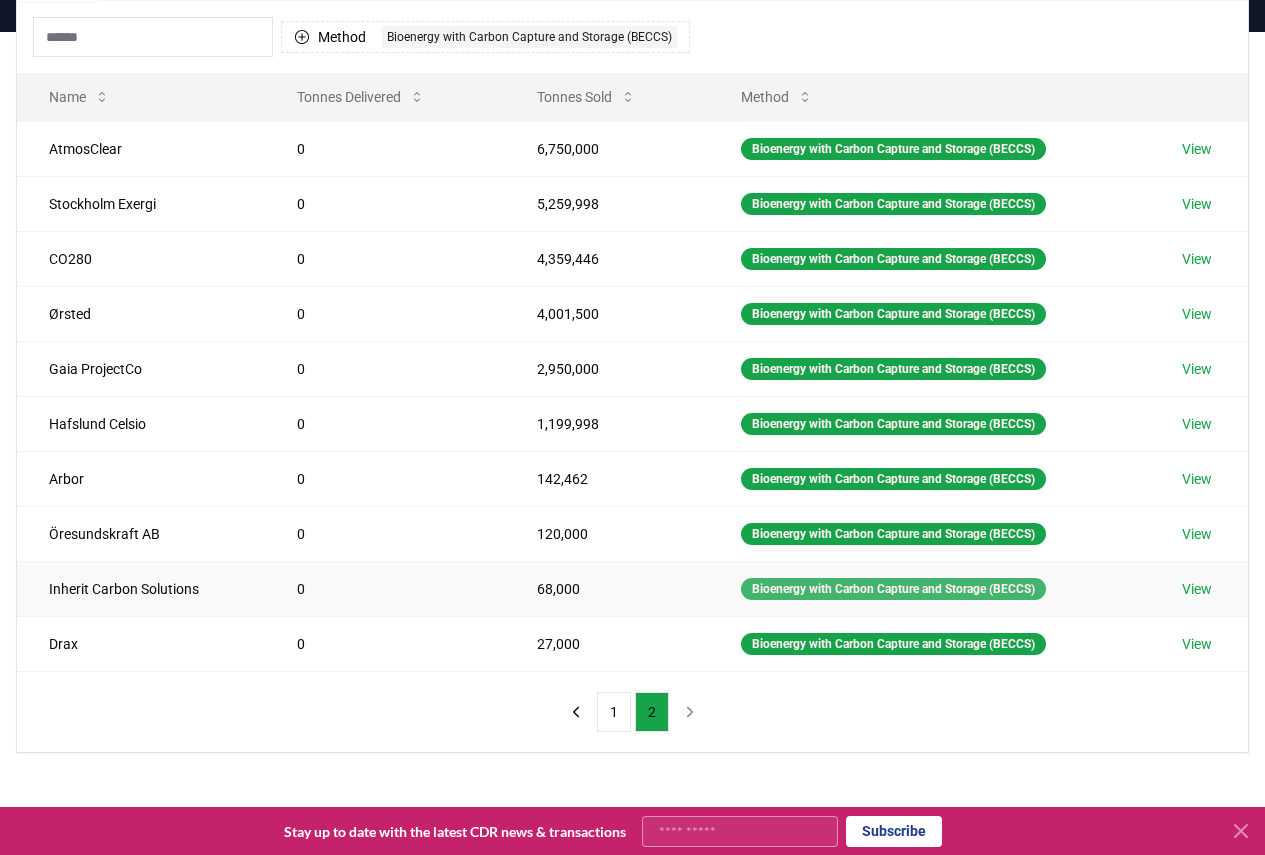 scroll, scrollTop: 0, scrollLeft: 0, axis: both 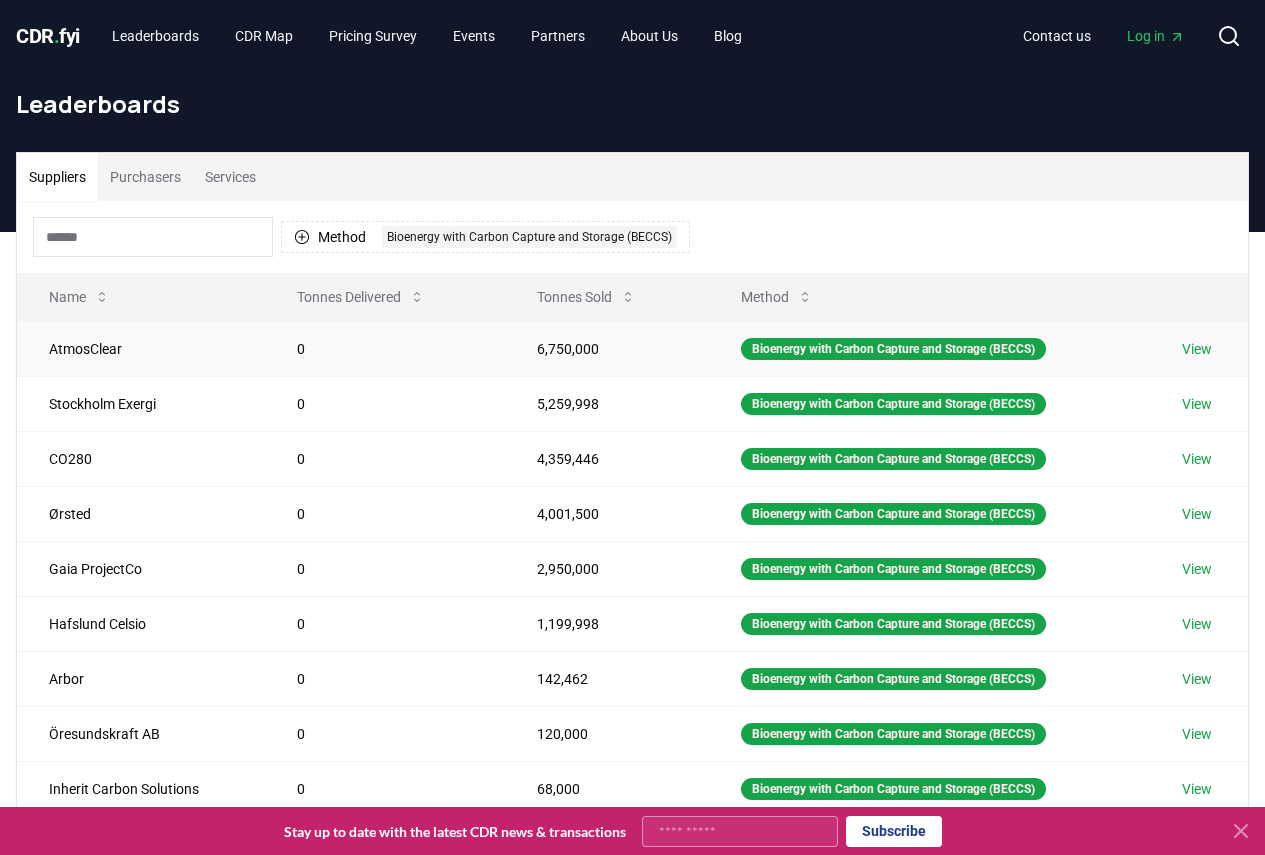 click on "View" at bounding box center [1197, 349] 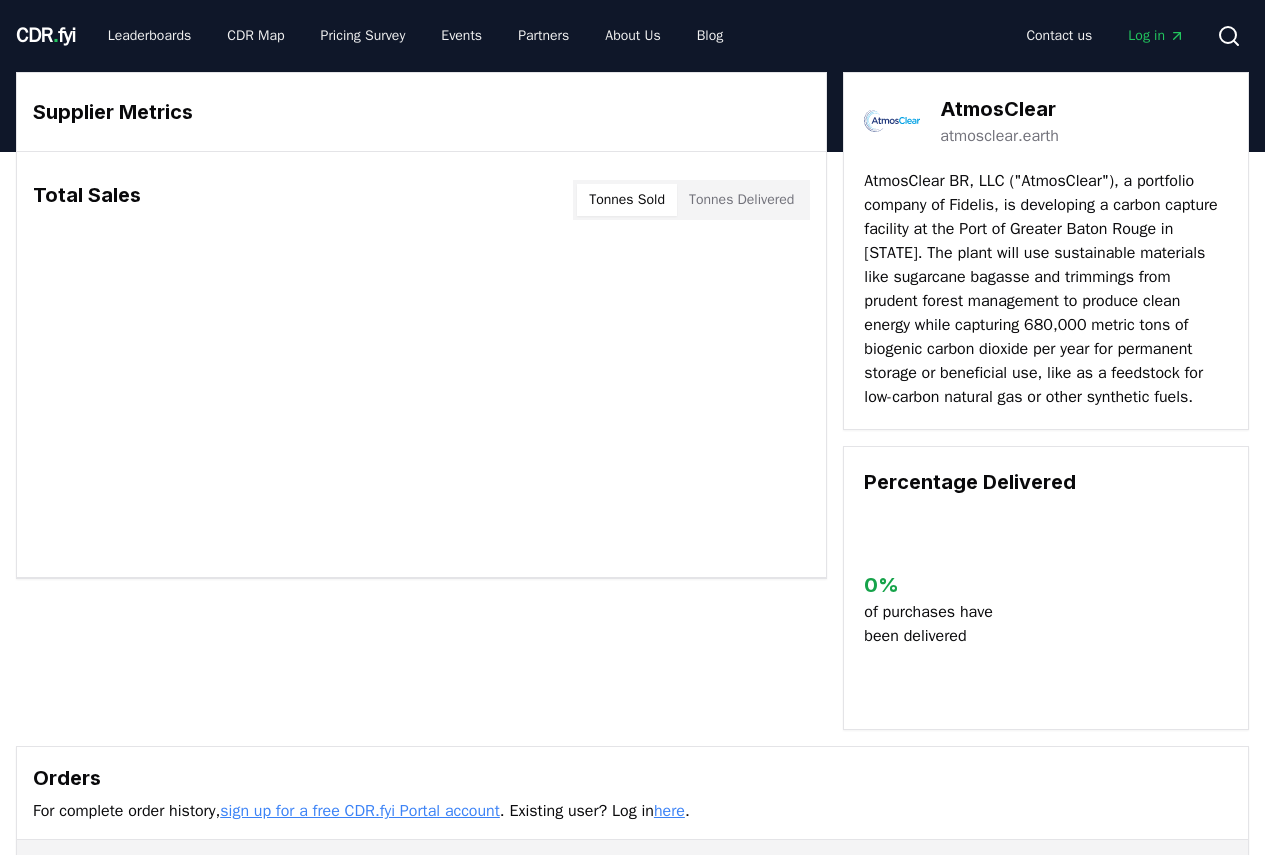 scroll, scrollTop: 0, scrollLeft: 0, axis: both 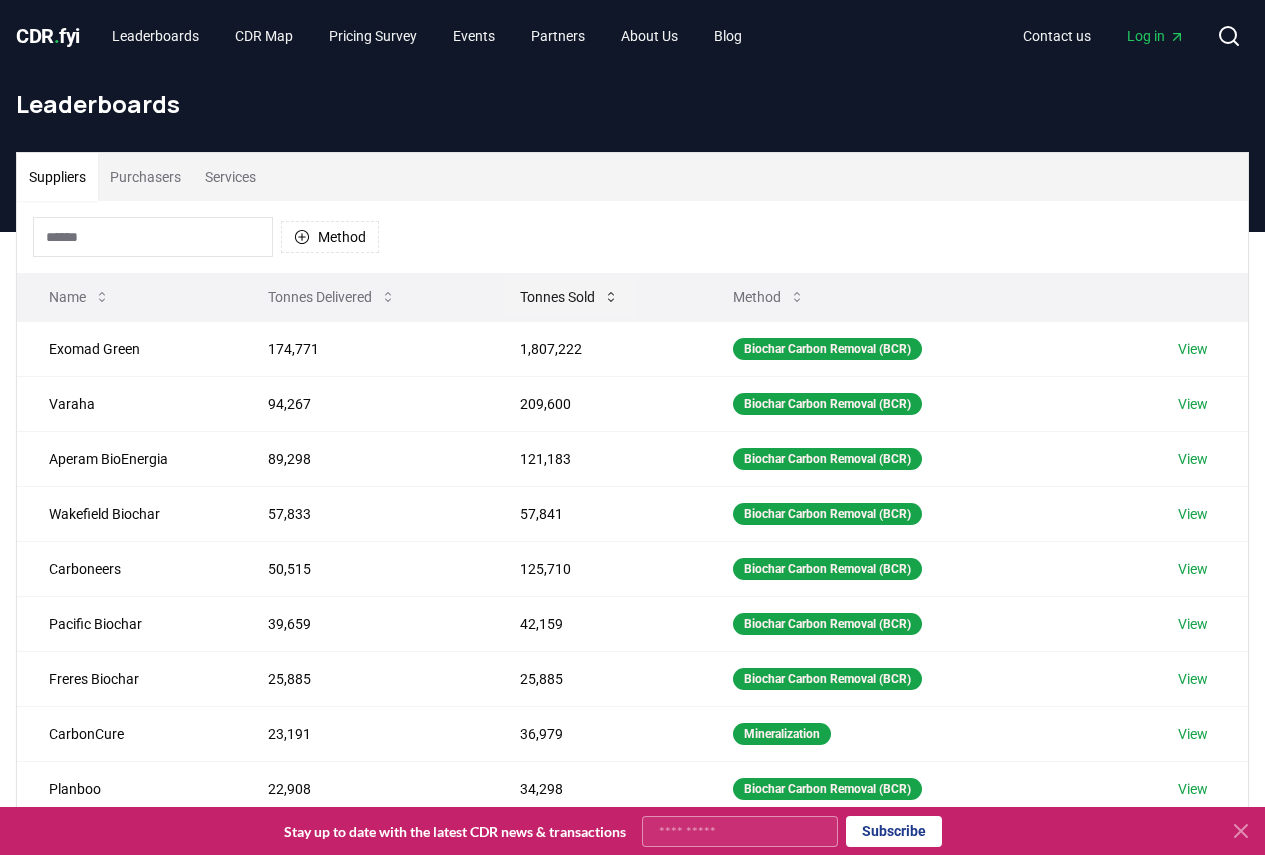 click 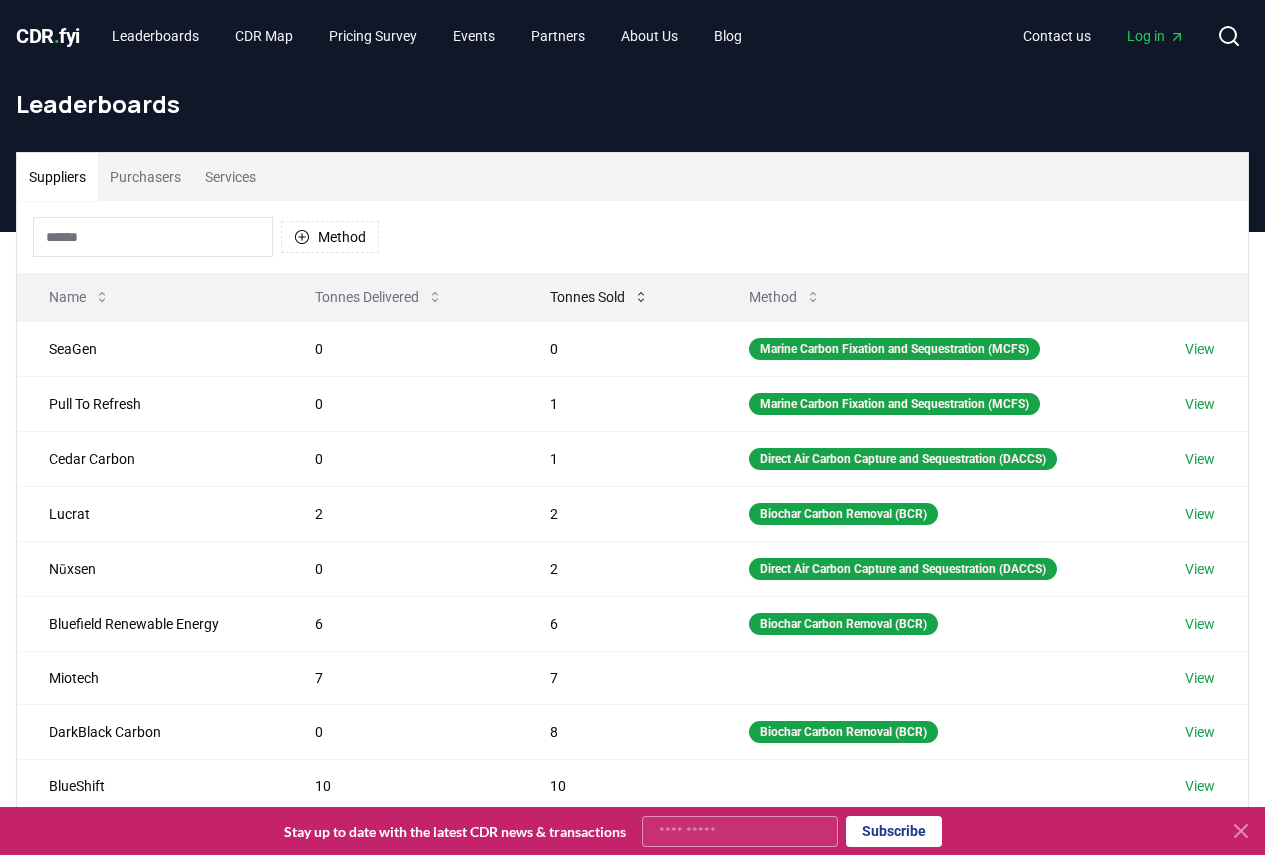 click on "Tonnes Sold" at bounding box center [599, 297] 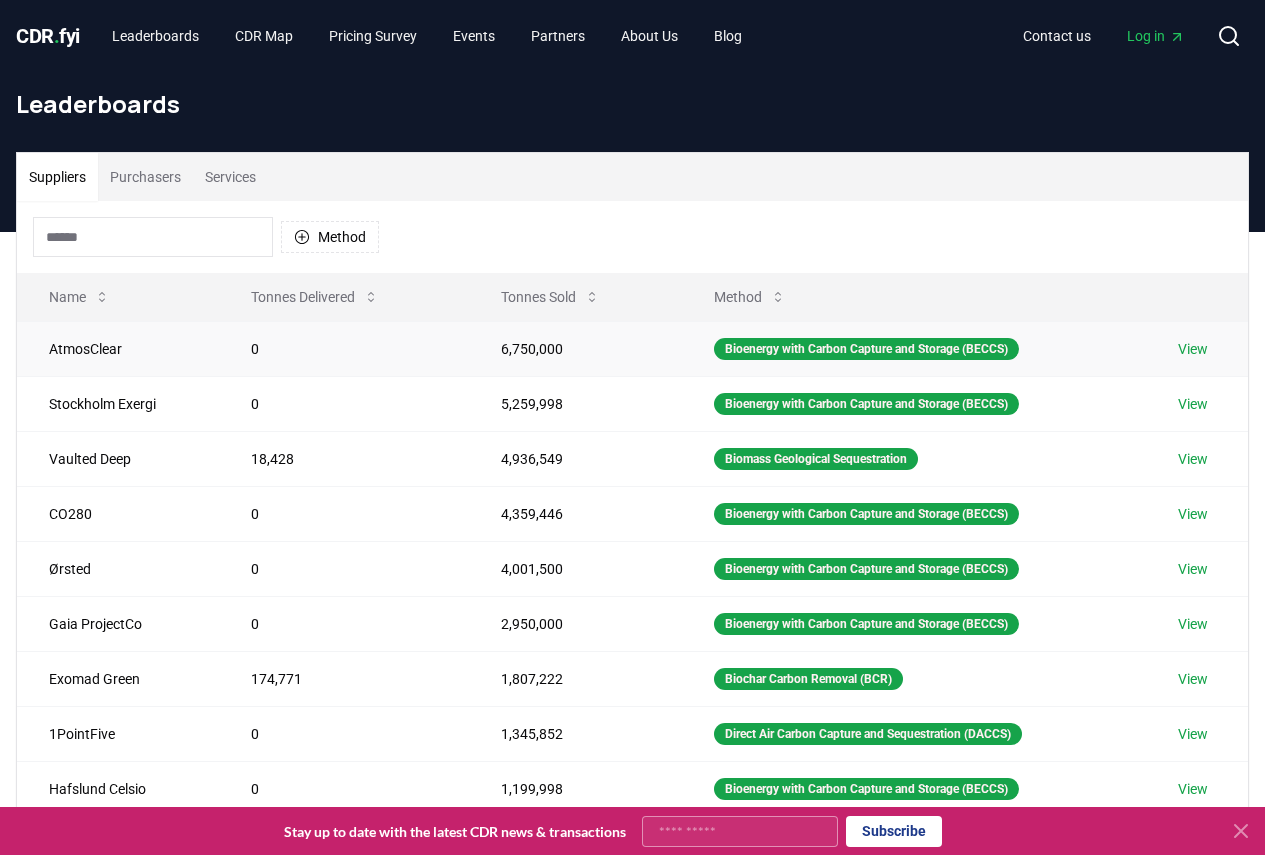 click on "6,750,000" at bounding box center [575, 348] 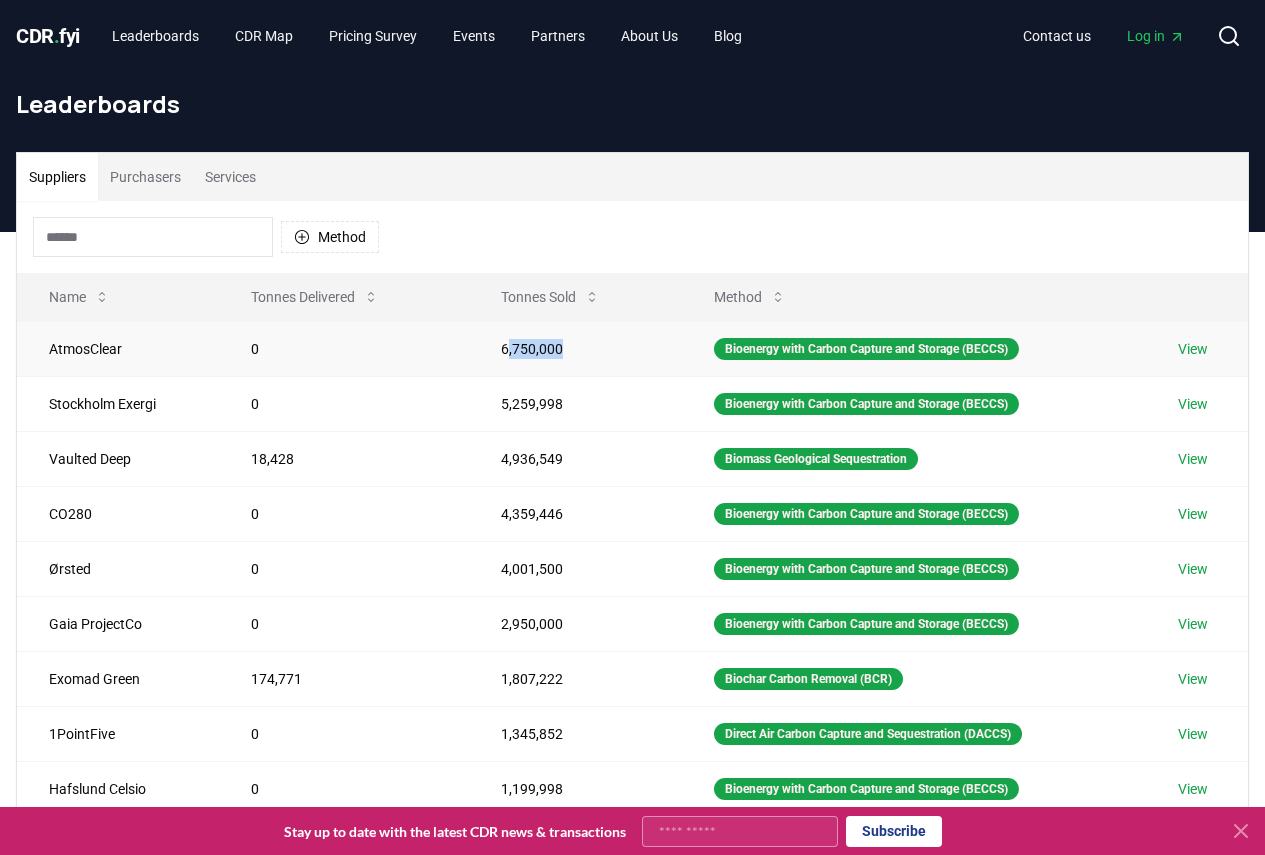 drag, startPoint x: 500, startPoint y: 347, endPoint x: 597, endPoint y: 348, distance: 97.00516 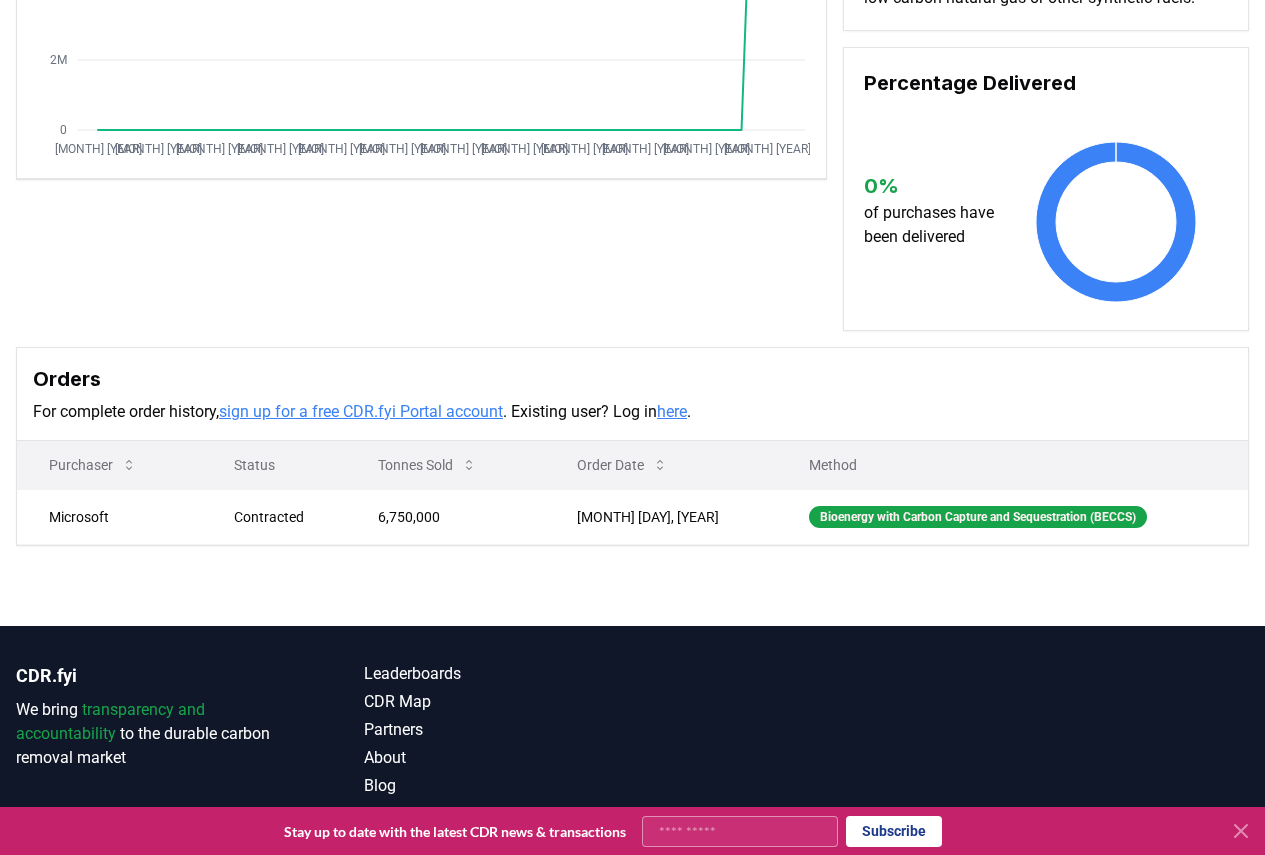 scroll, scrollTop: 400, scrollLeft: 0, axis: vertical 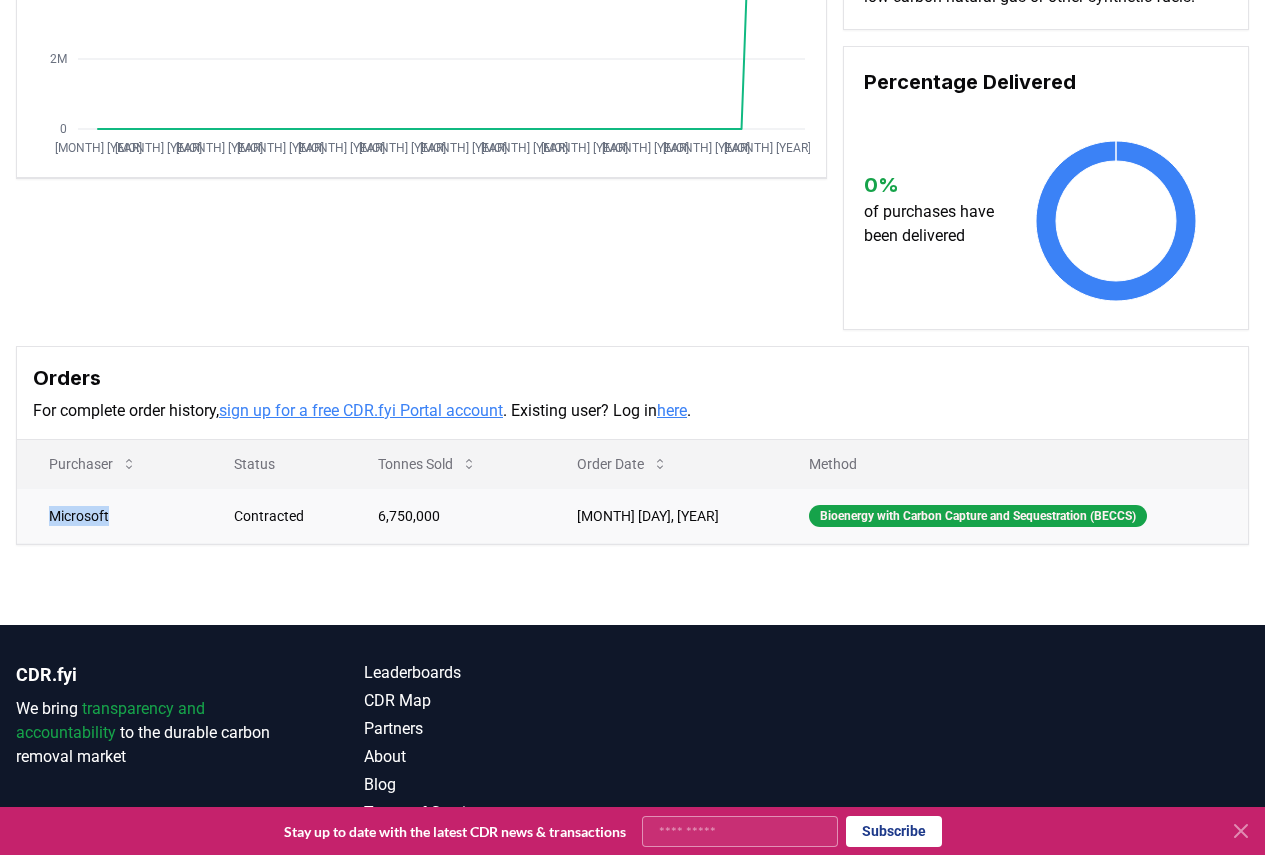 drag, startPoint x: 98, startPoint y: 542, endPoint x: 35, endPoint y: 540, distance: 63.03174 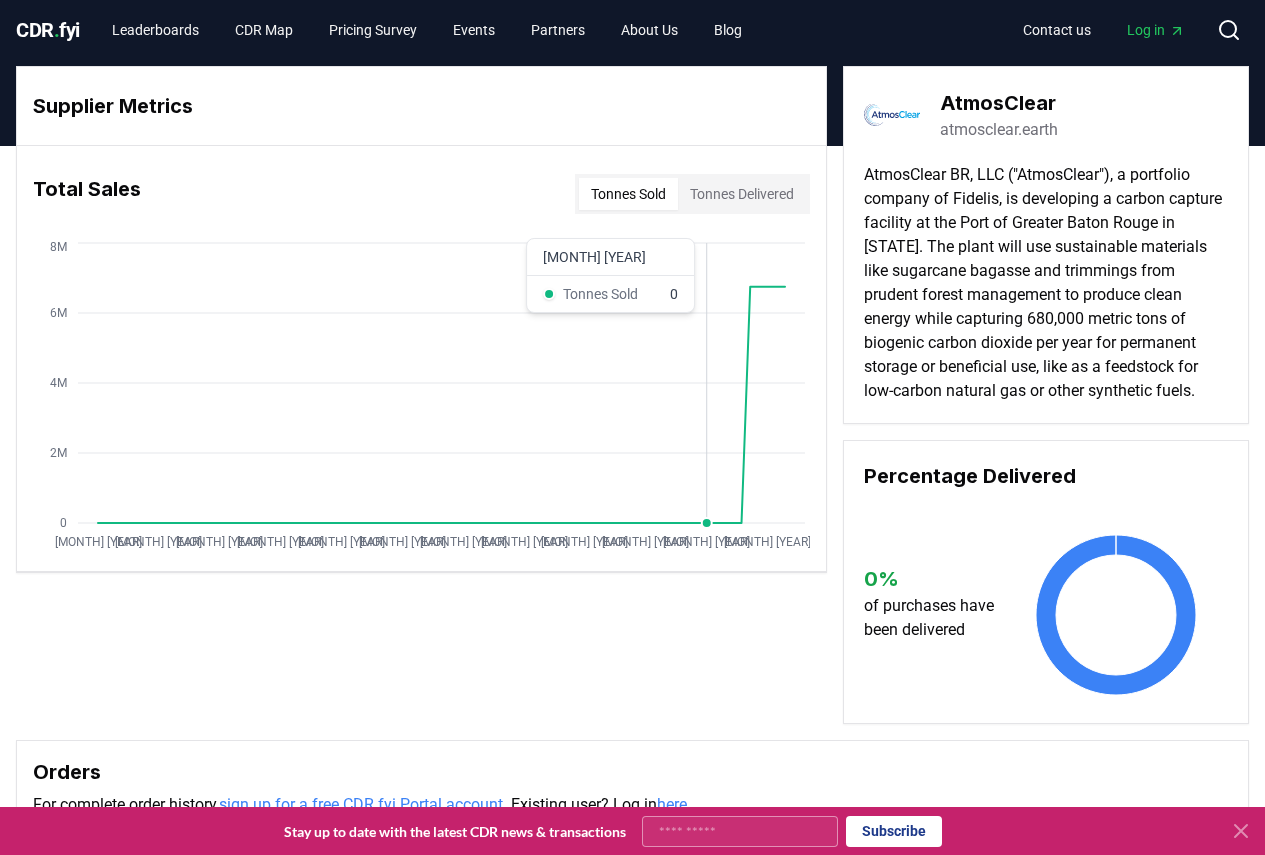 scroll, scrollTop: 0, scrollLeft: 0, axis: both 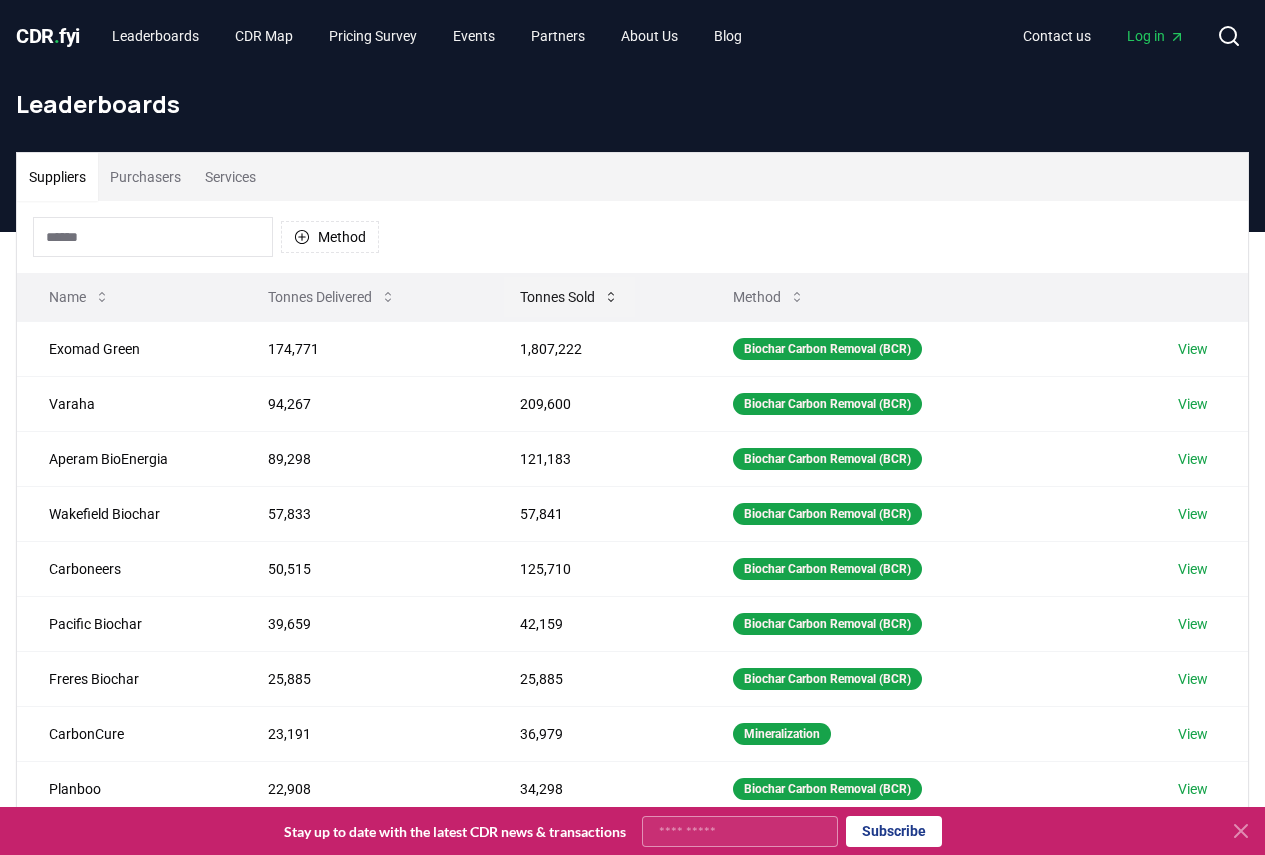 click 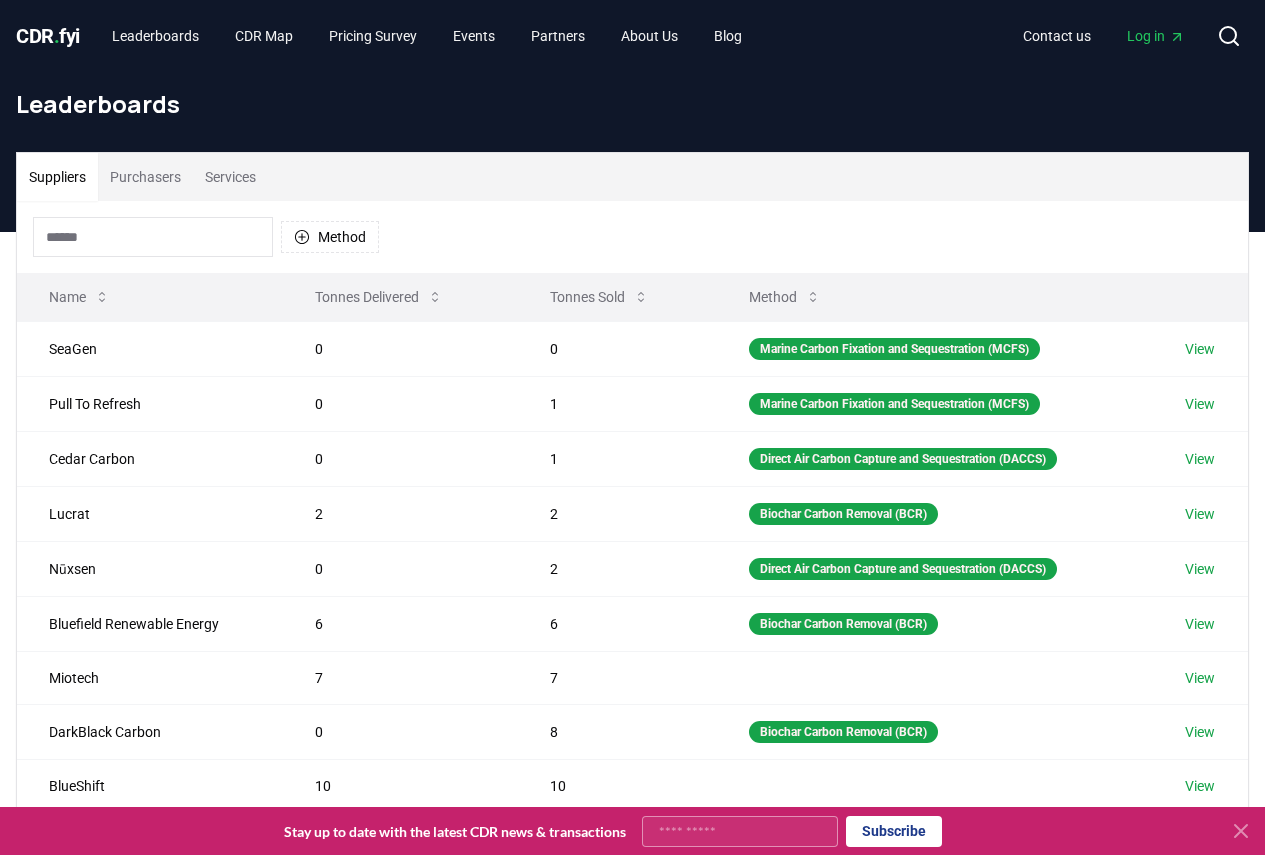 click on "Tonnes Sold" at bounding box center (599, 297) 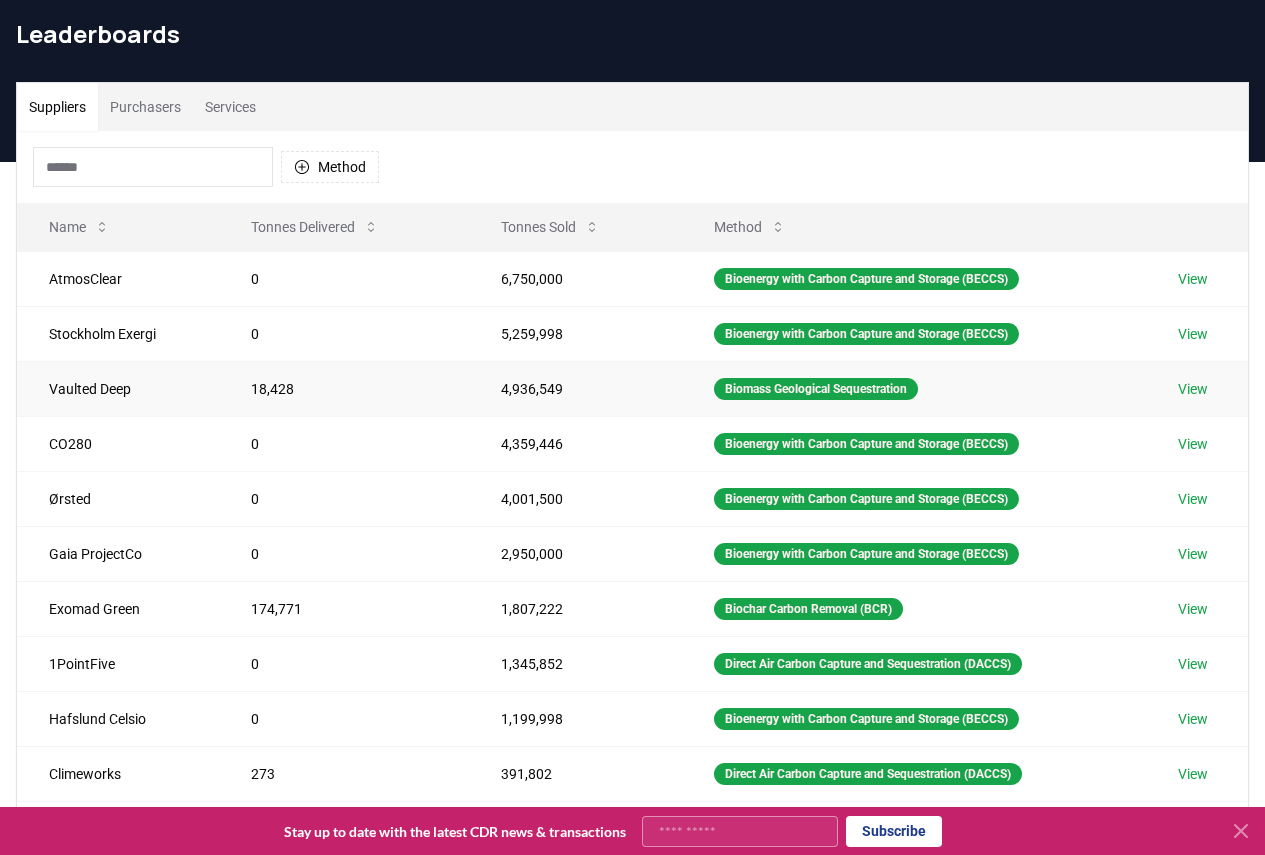 scroll, scrollTop: 100, scrollLeft: 0, axis: vertical 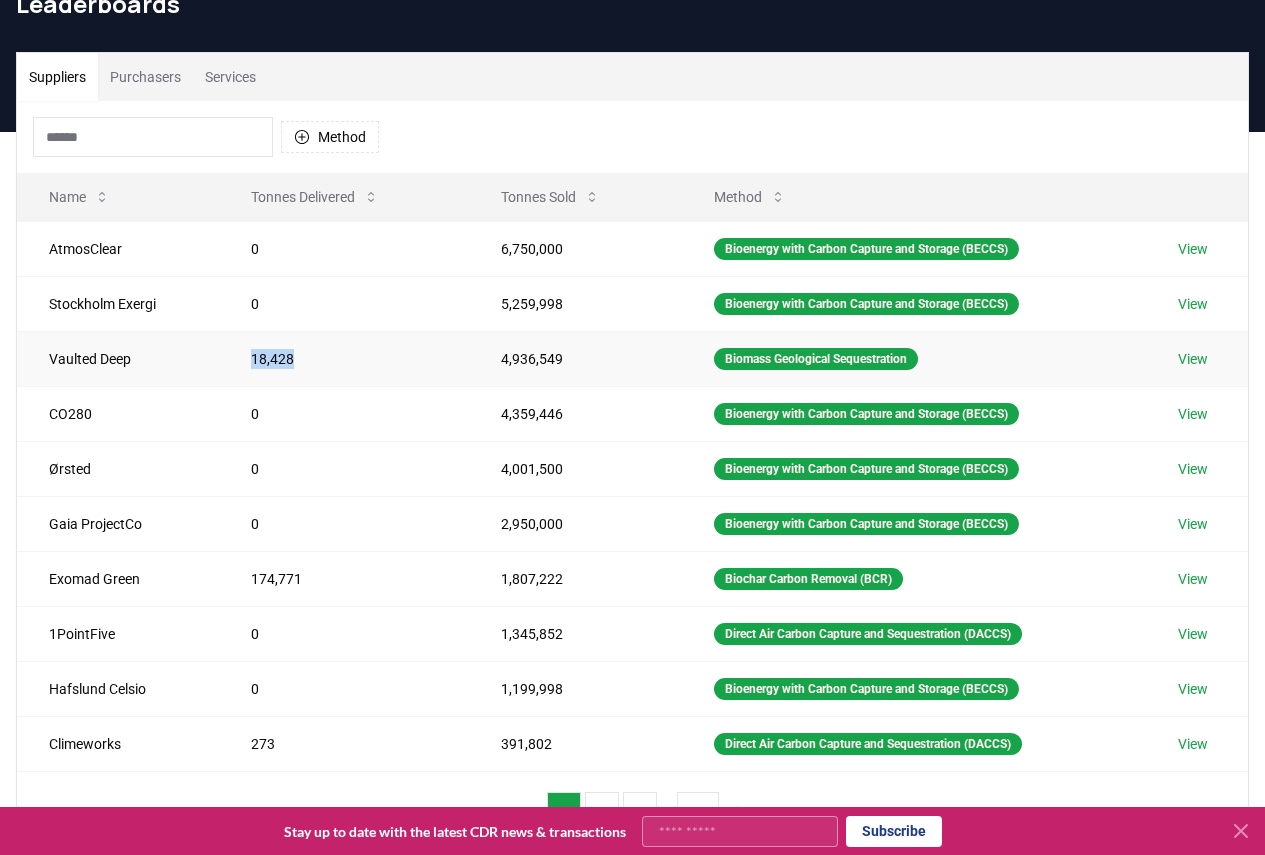drag, startPoint x: 247, startPoint y: 358, endPoint x: 226, endPoint y: 380, distance: 30.413813 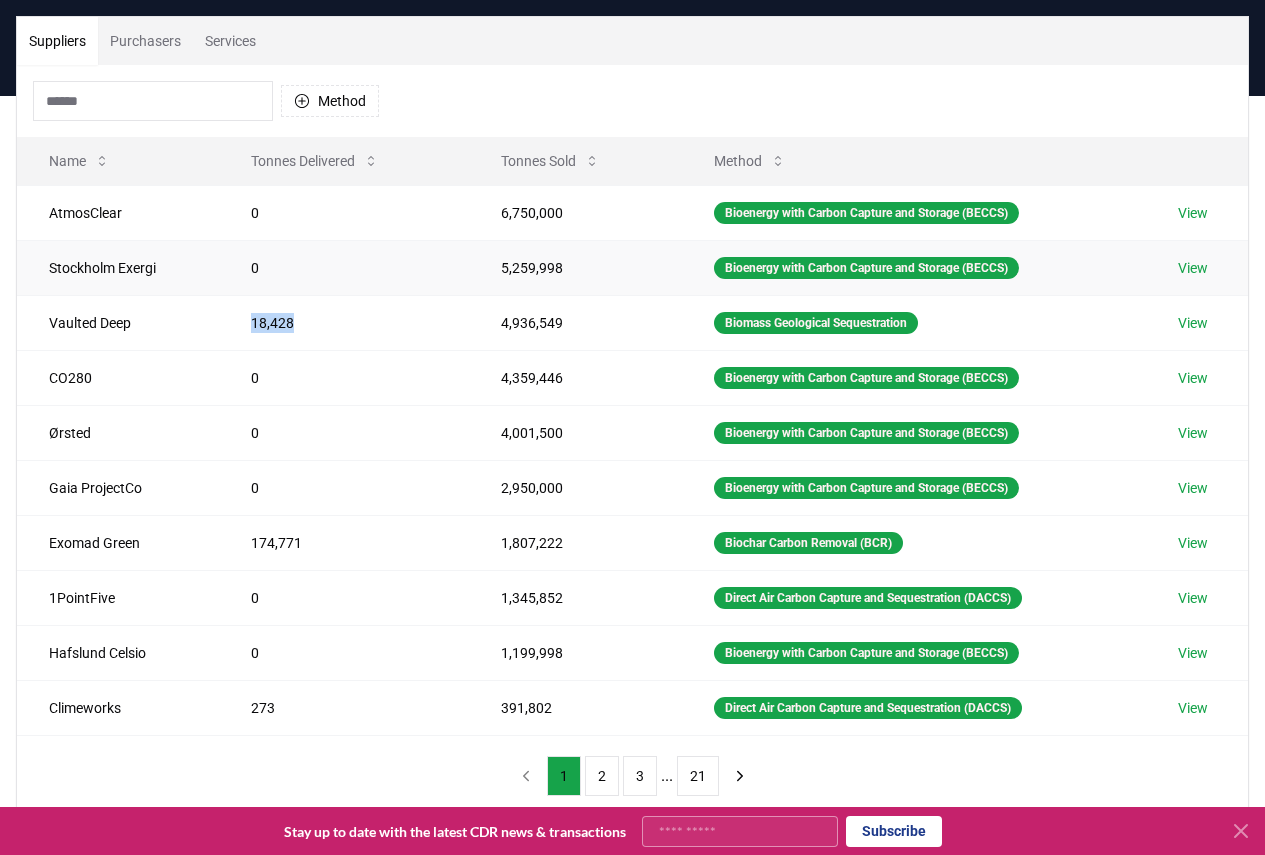 scroll, scrollTop: 0, scrollLeft: 0, axis: both 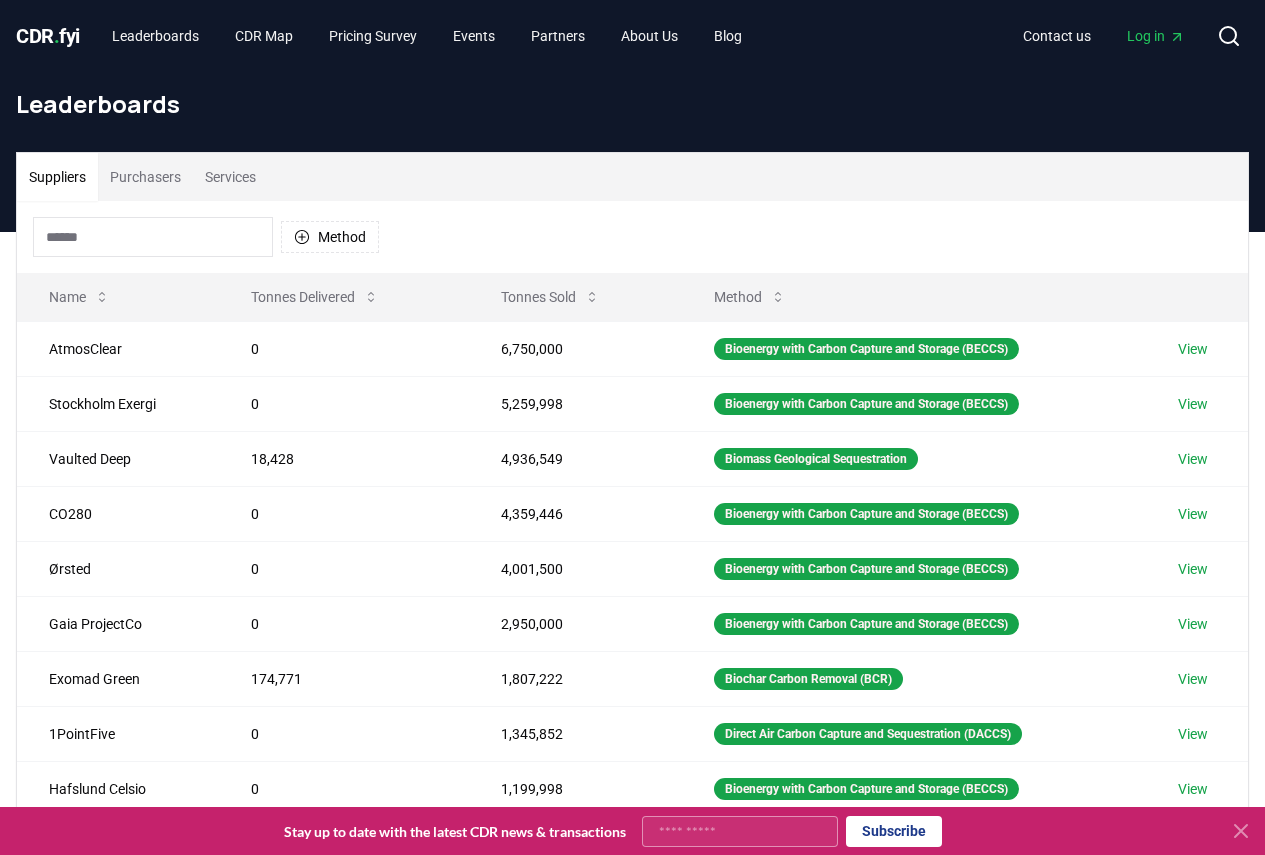 click at bounding box center [153, 237] 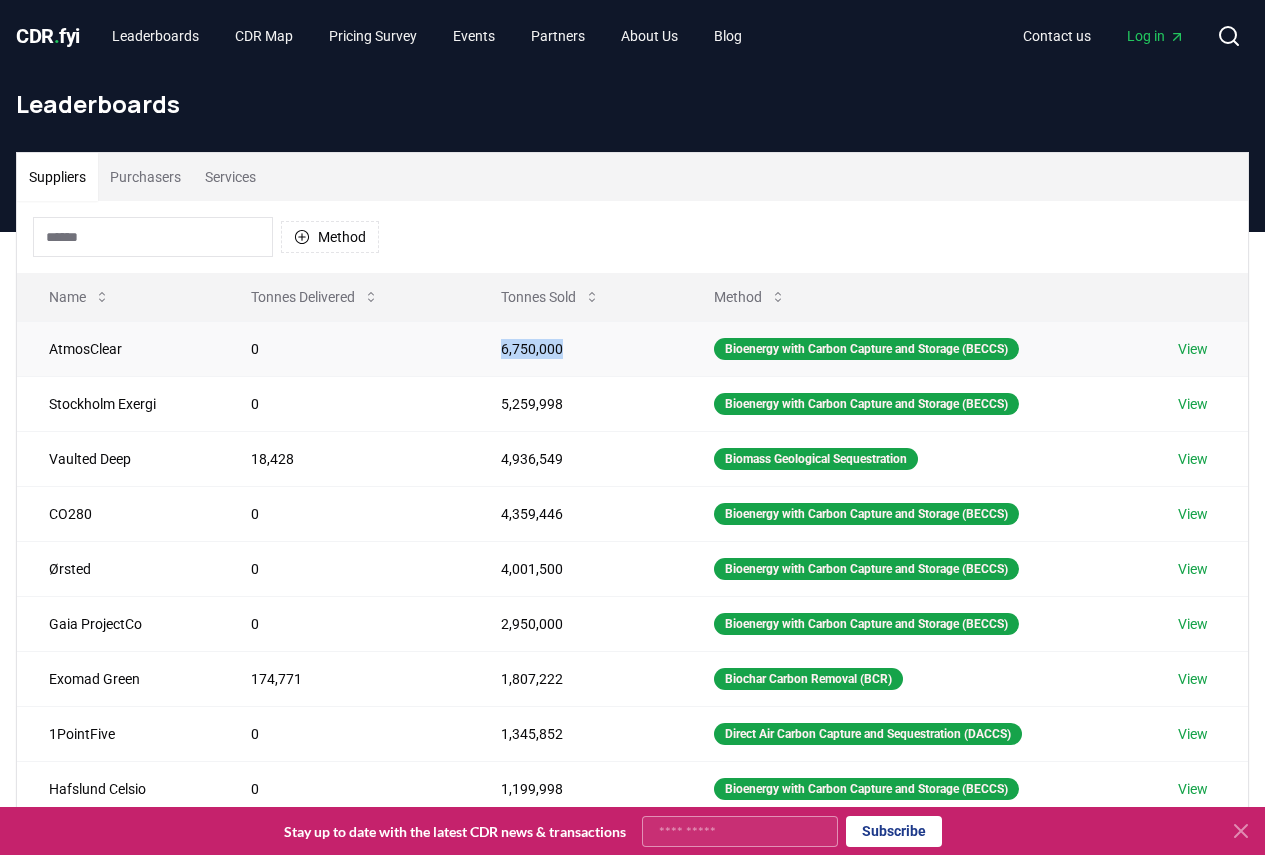 drag, startPoint x: 492, startPoint y: 347, endPoint x: 570, endPoint y: 356, distance: 78.51752 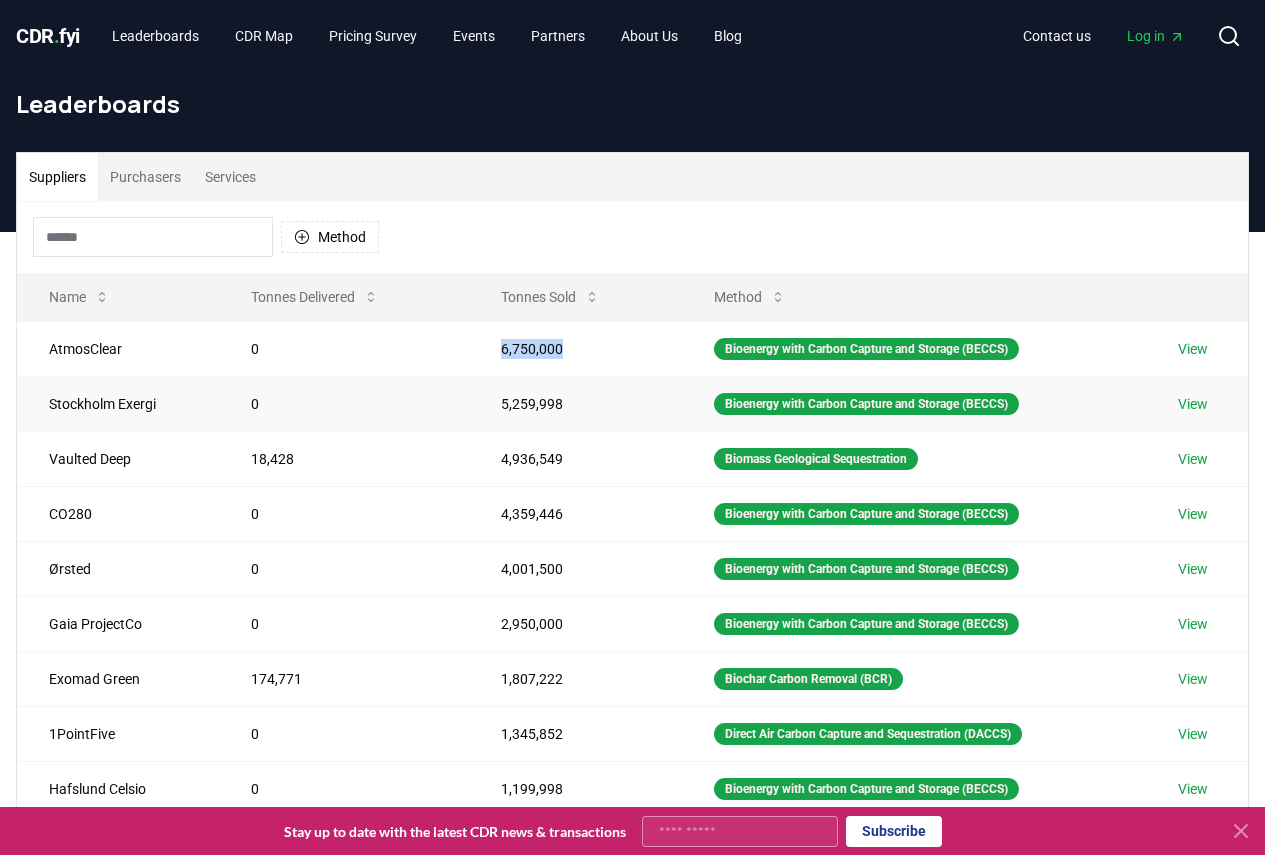 click on "View" at bounding box center [1193, 404] 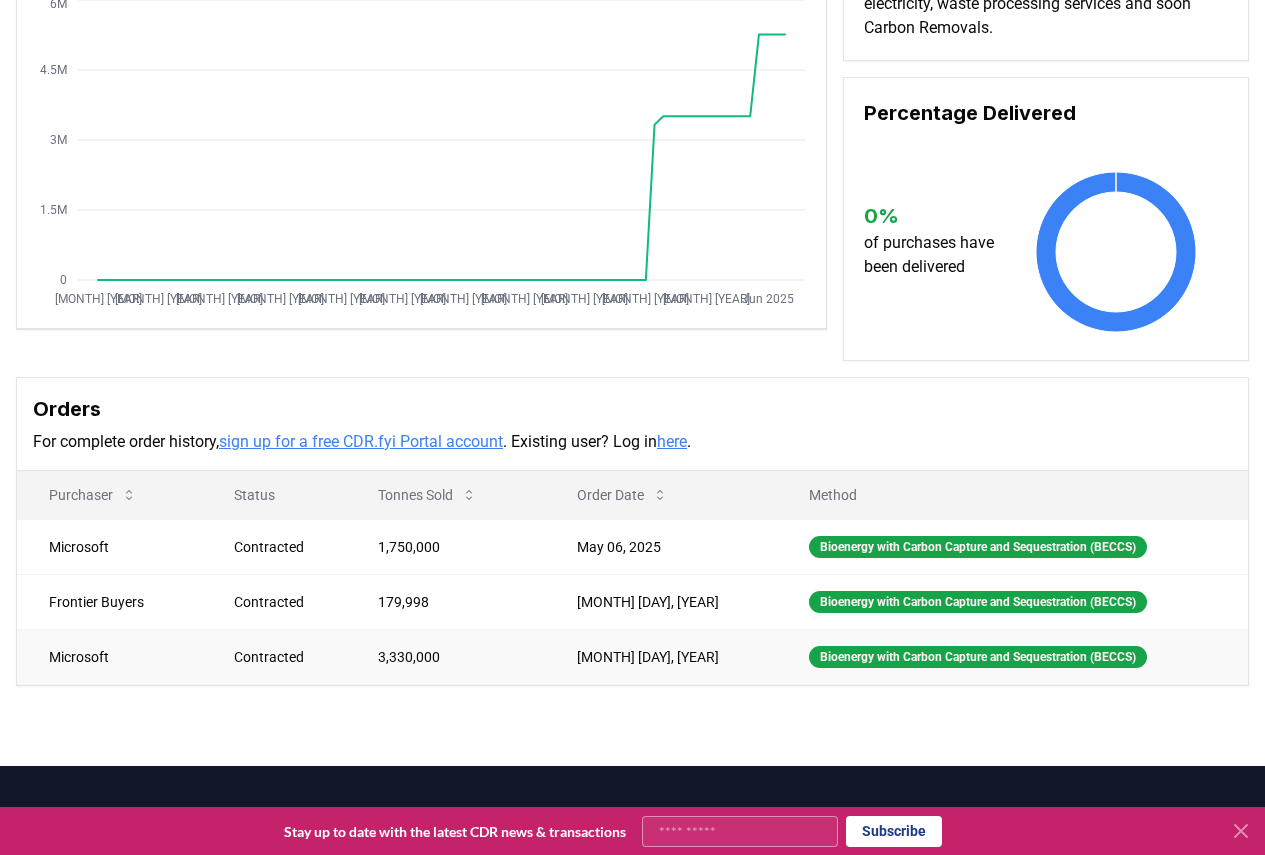 scroll, scrollTop: 300, scrollLeft: 0, axis: vertical 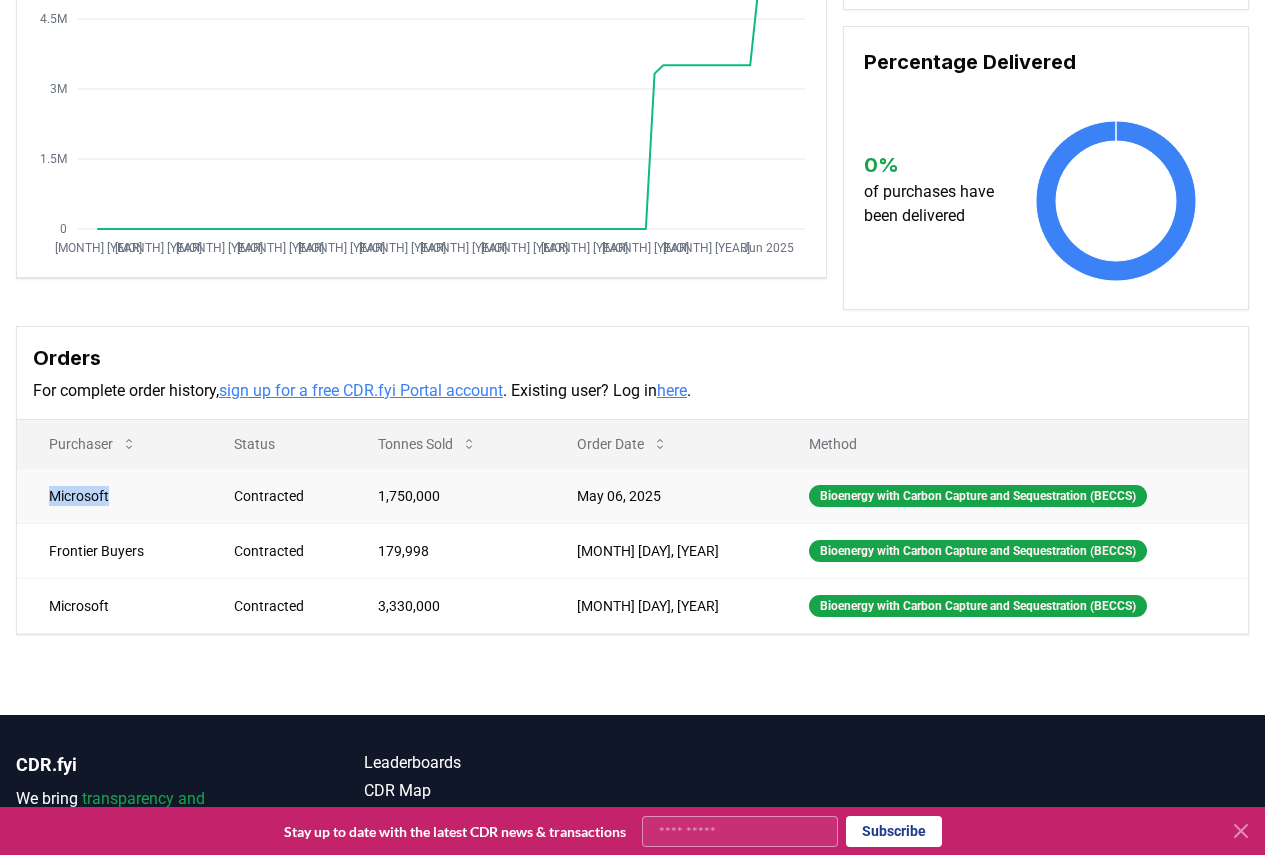 drag, startPoint x: 46, startPoint y: 498, endPoint x: 132, endPoint y: 499, distance: 86.00581 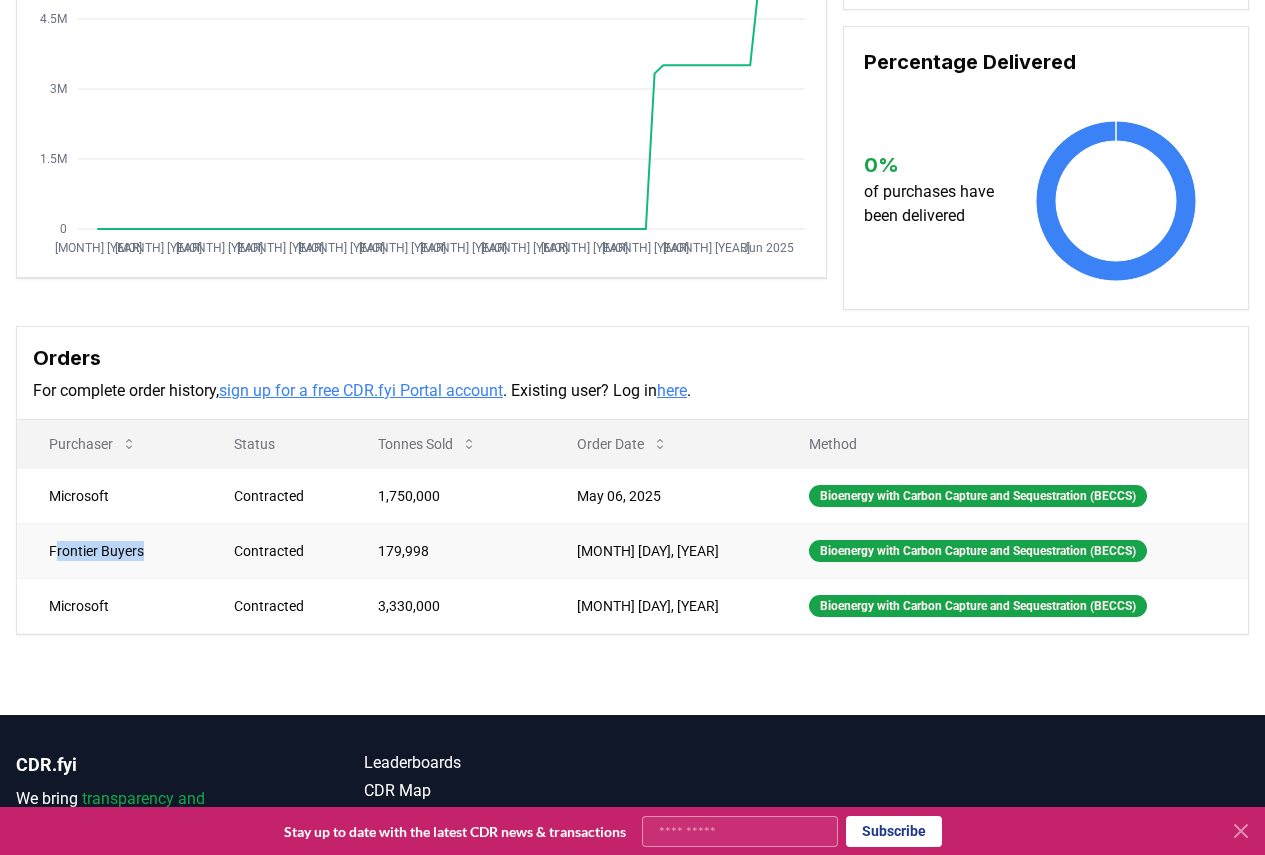 drag, startPoint x: 54, startPoint y: 548, endPoint x: 163, endPoint y: 554, distance: 109.165016 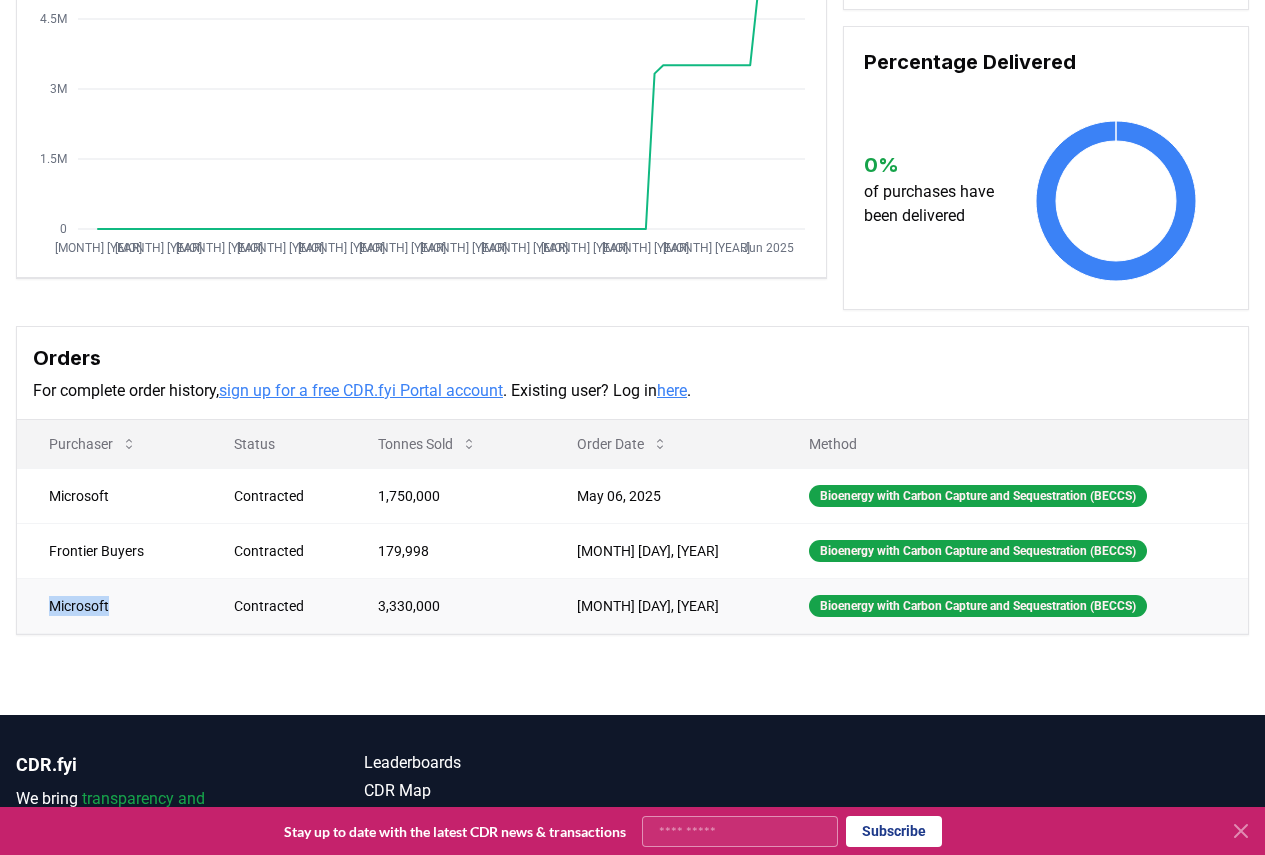 drag, startPoint x: 34, startPoint y: 615, endPoint x: 243, endPoint y: 595, distance: 209.95476 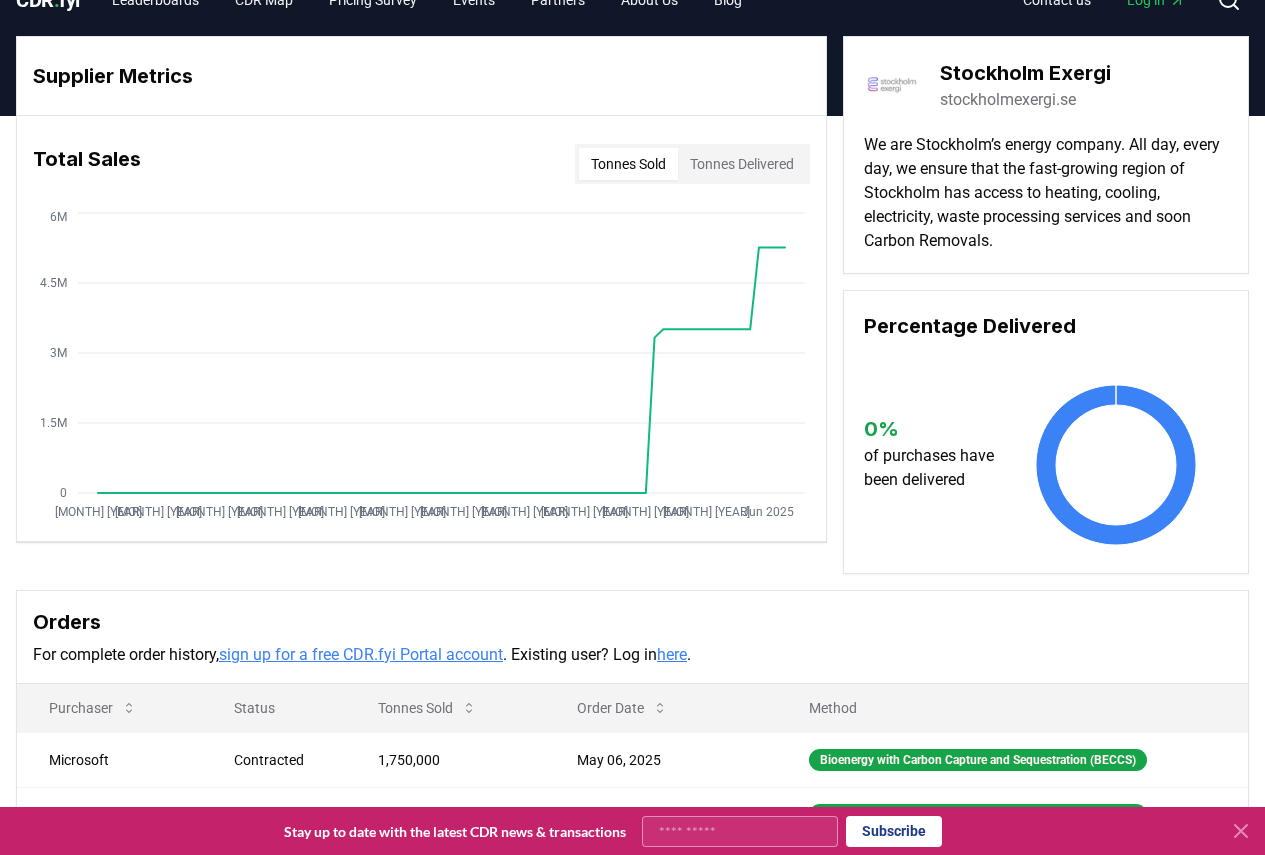 scroll, scrollTop: 0, scrollLeft: 0, axis: both 